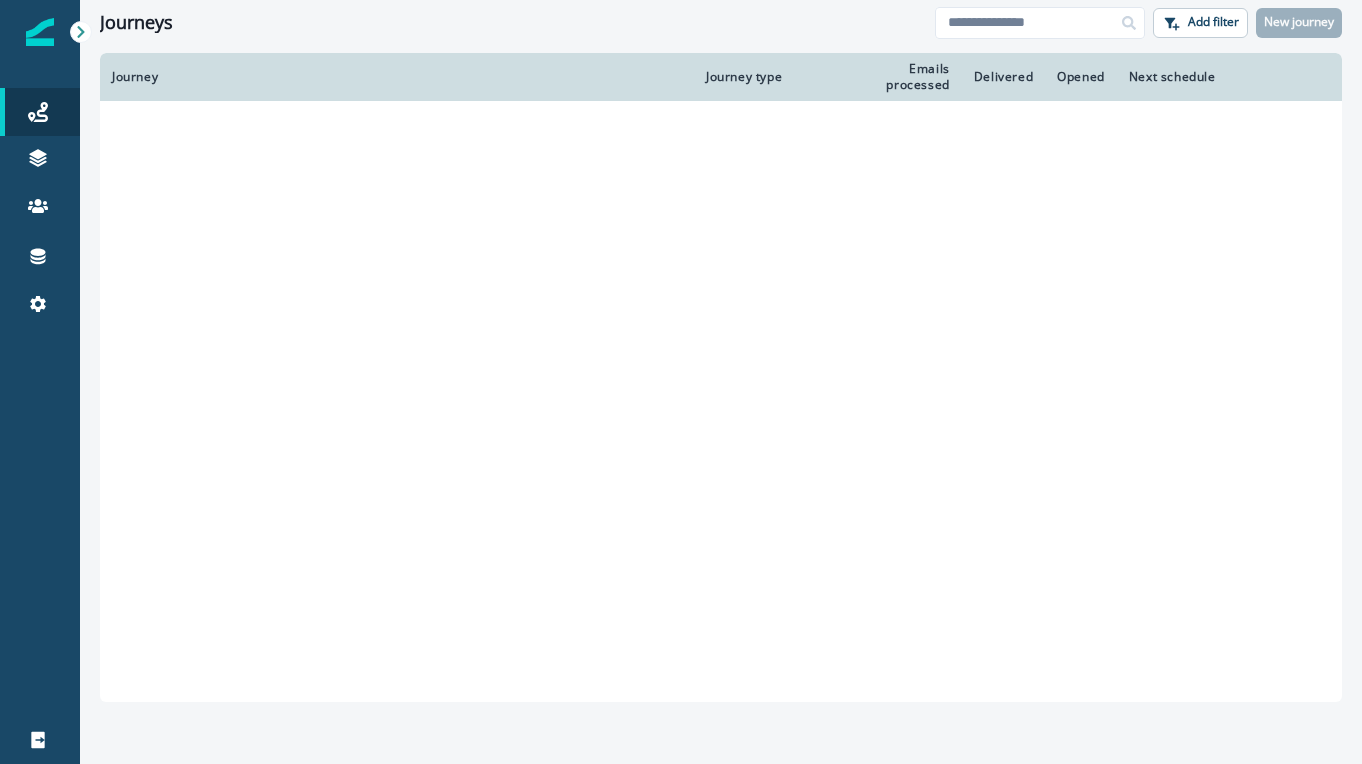 scroll, scrollTop: 0, scrollLeft: 0, axis: both 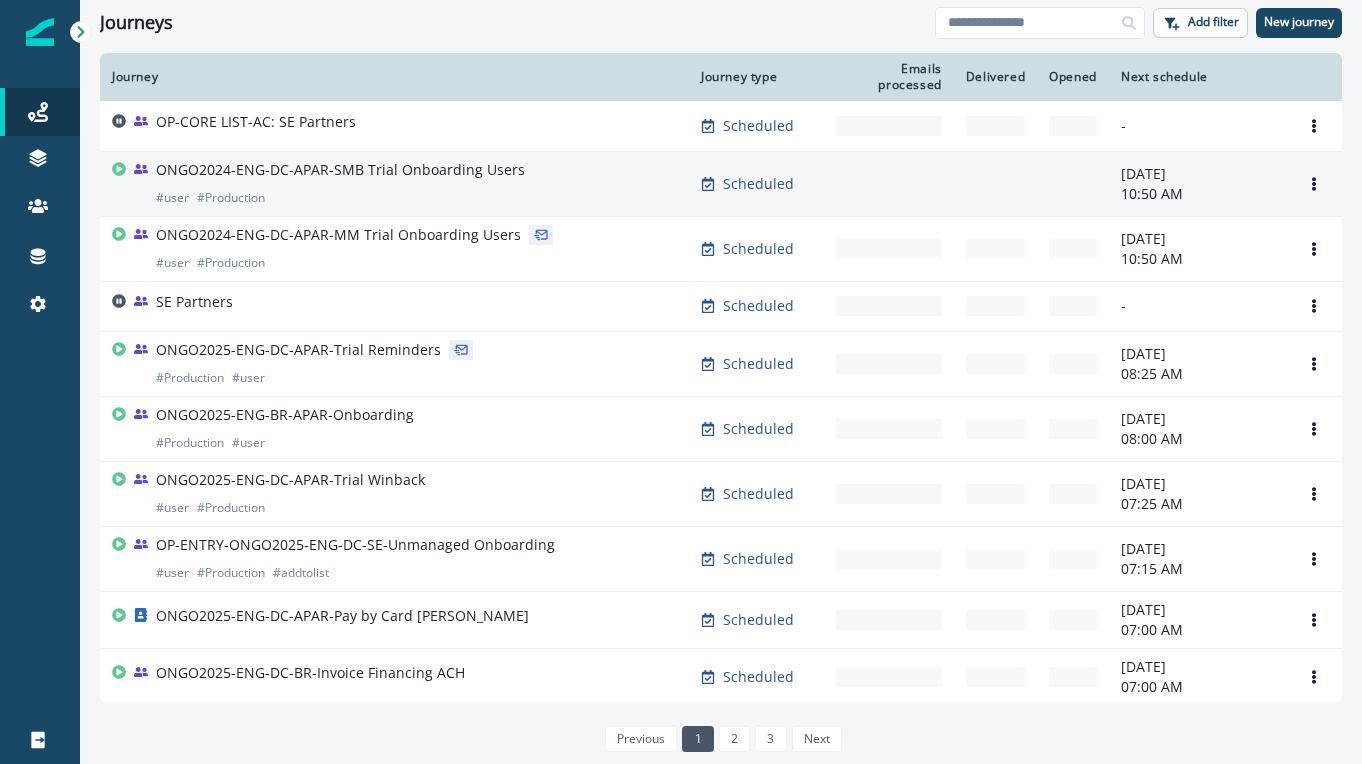 click on "ONGO2024-ENG-DC-APAR-SMB Trial Onboarding Users" at bounding box center [340, 170] 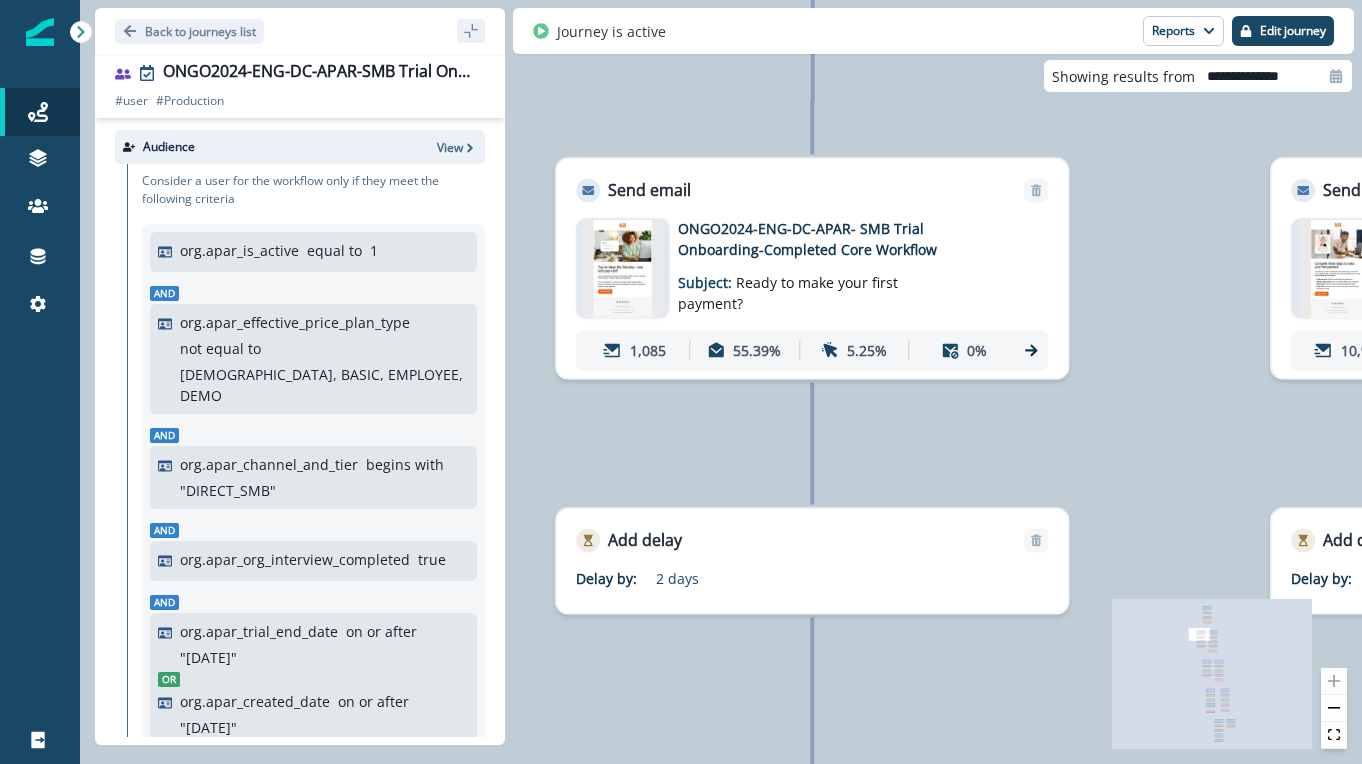 click at bounding box center [622, 268] 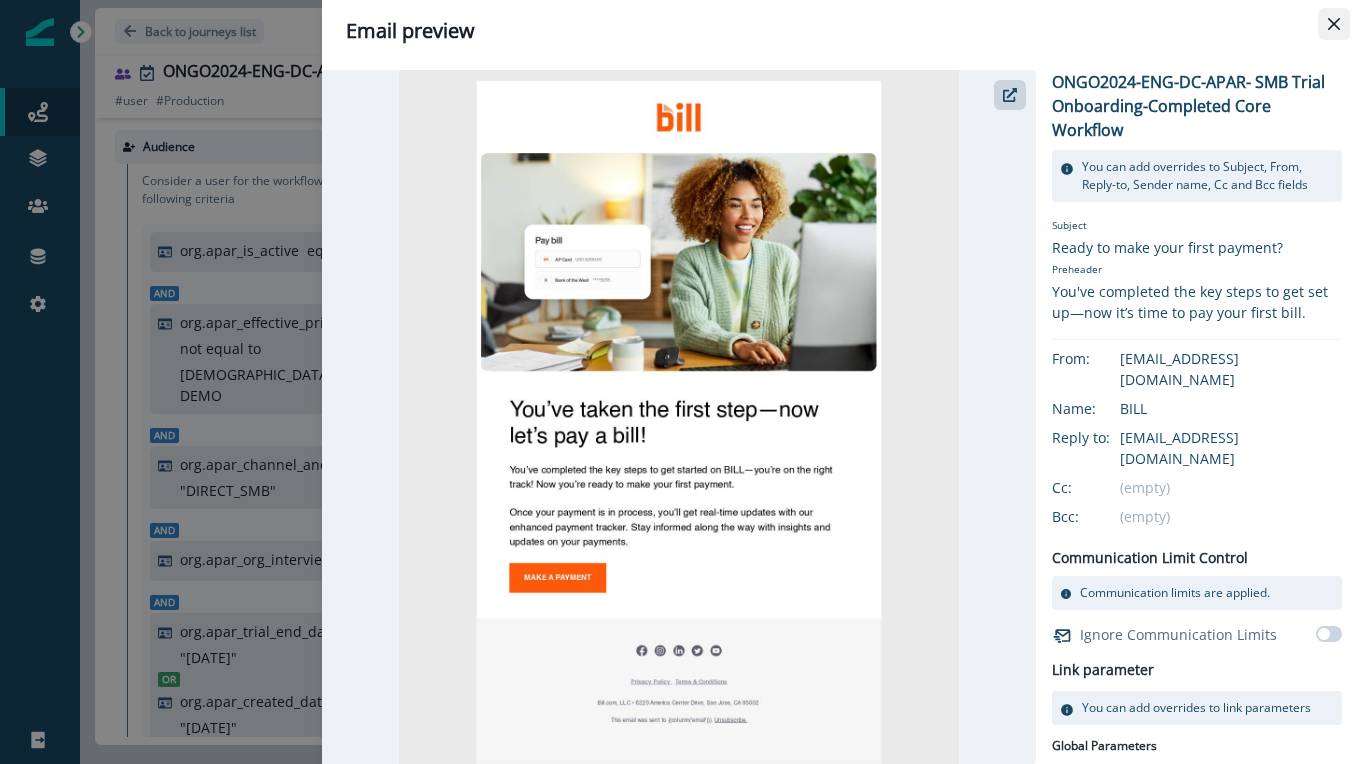 click at bounding box center (1334, 24) 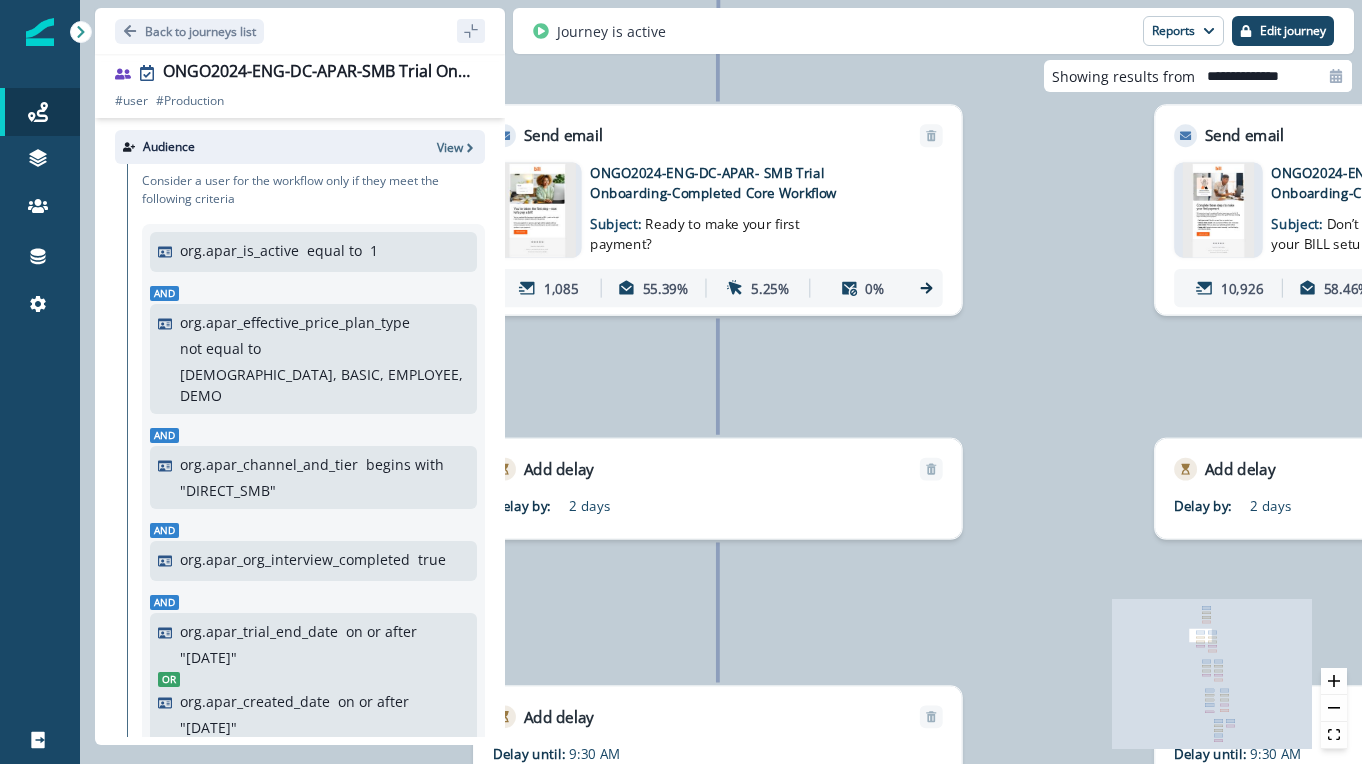 drag, startPoint x: 685, startPoint y: 183, endPoint x: 824, endPoint y: 199, distance: 139.91783 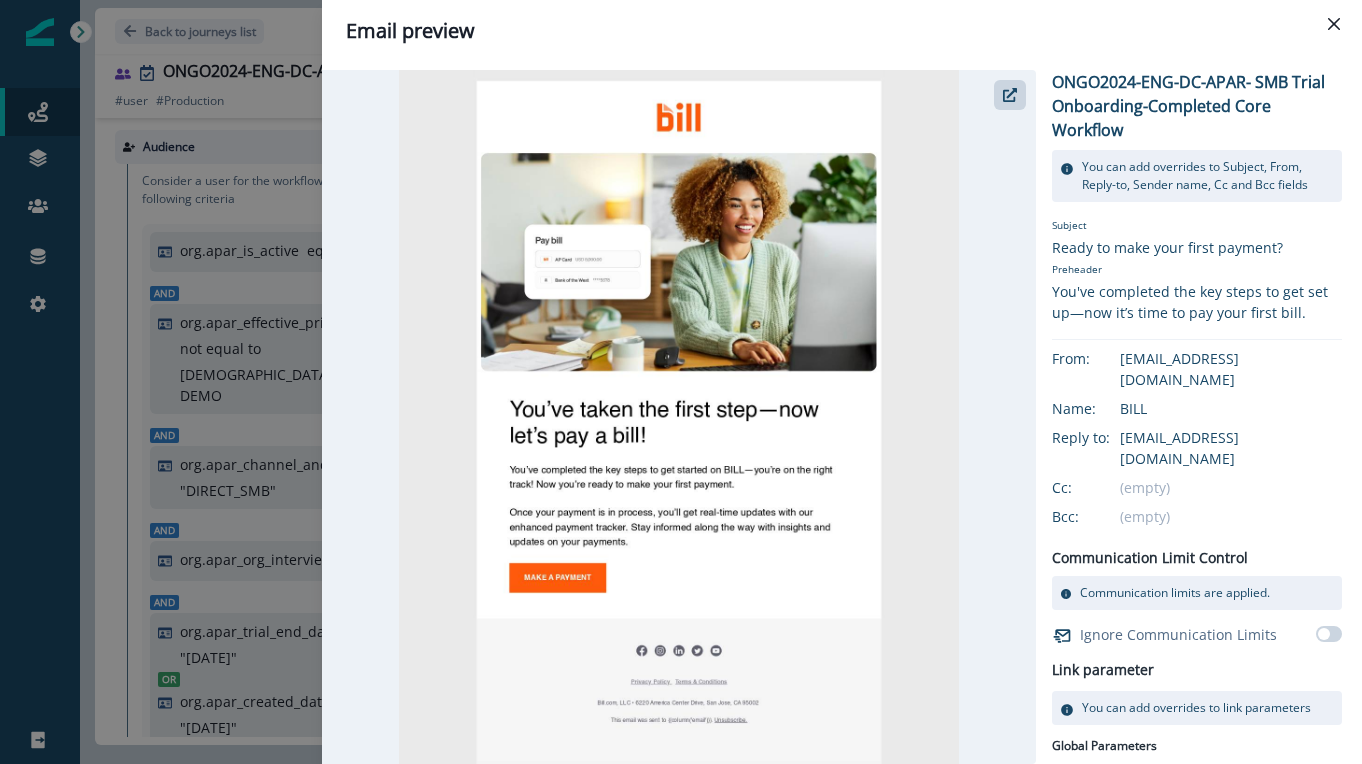 click on "Email preview" at bounding box center (842, 31) 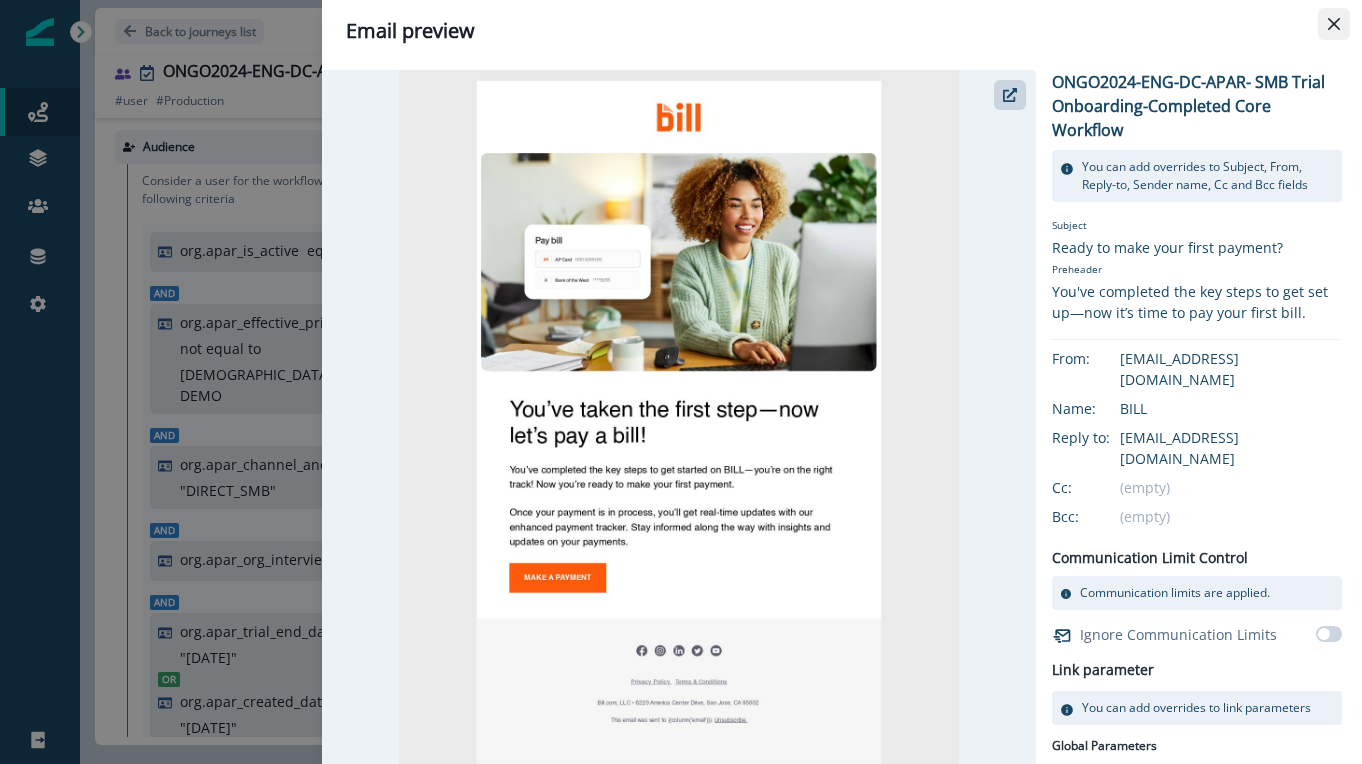 click at bounding box center [1334, 24] 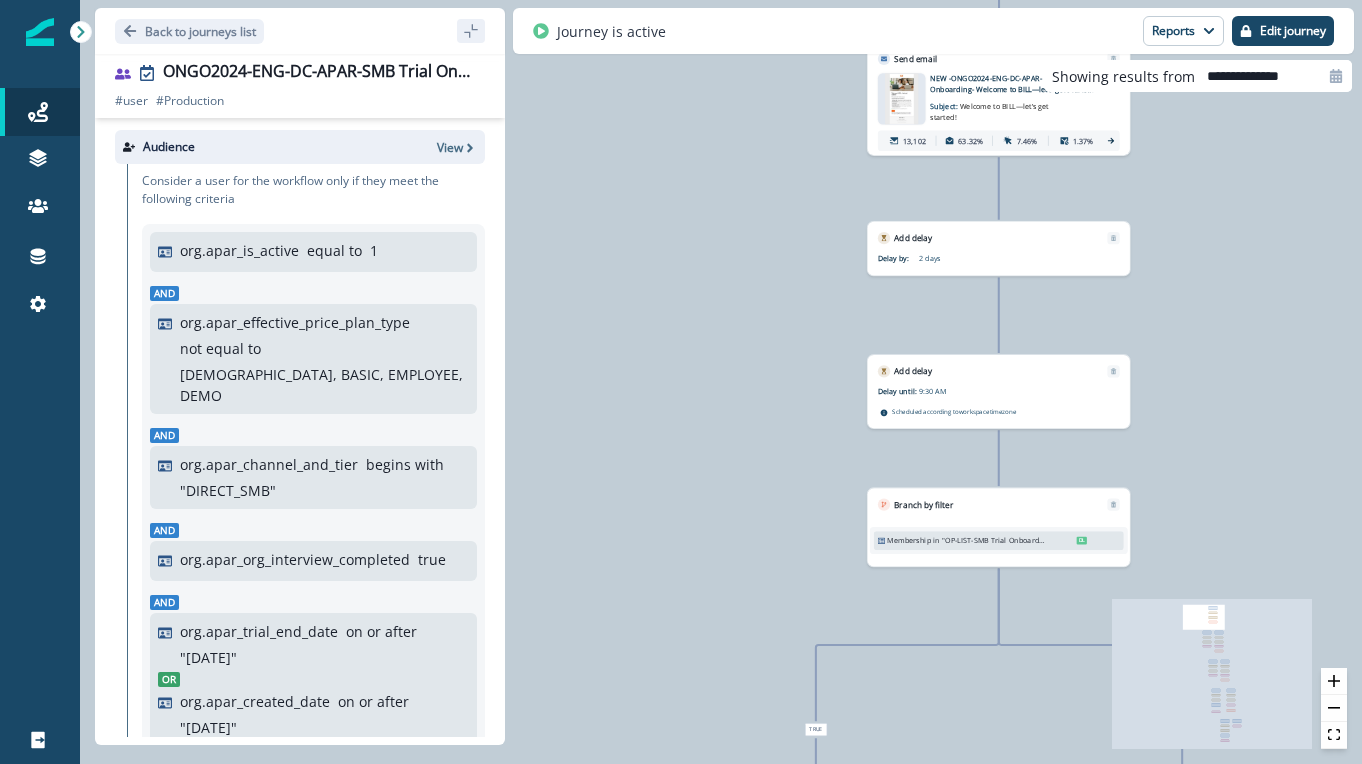 drag, startPoint x: 1014, startPoint y: 111, endPoint x: 955, endPoint y: 439, distance: 333.26416 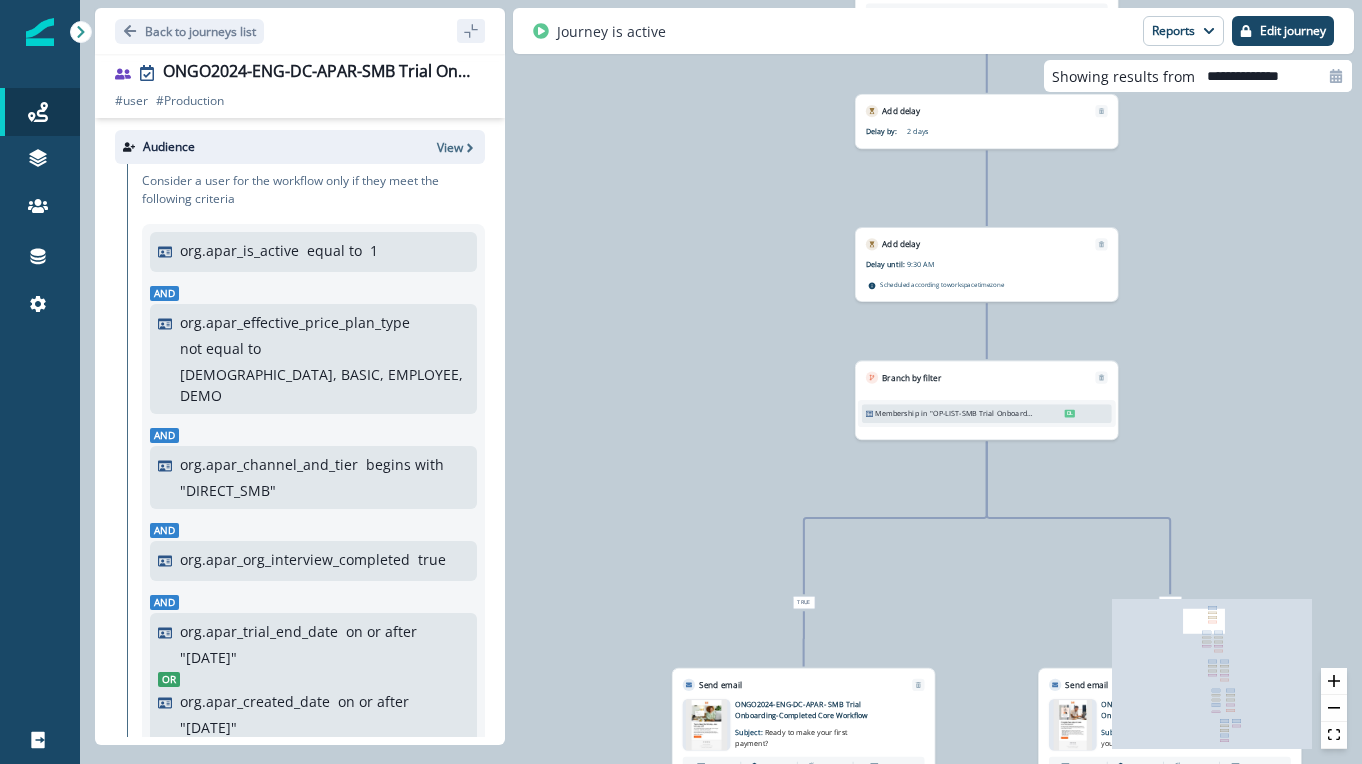drag, startPoint x: 955, startPoint y: 439, endPoint x: 966, endPoint y: 326, distance: 113.534134 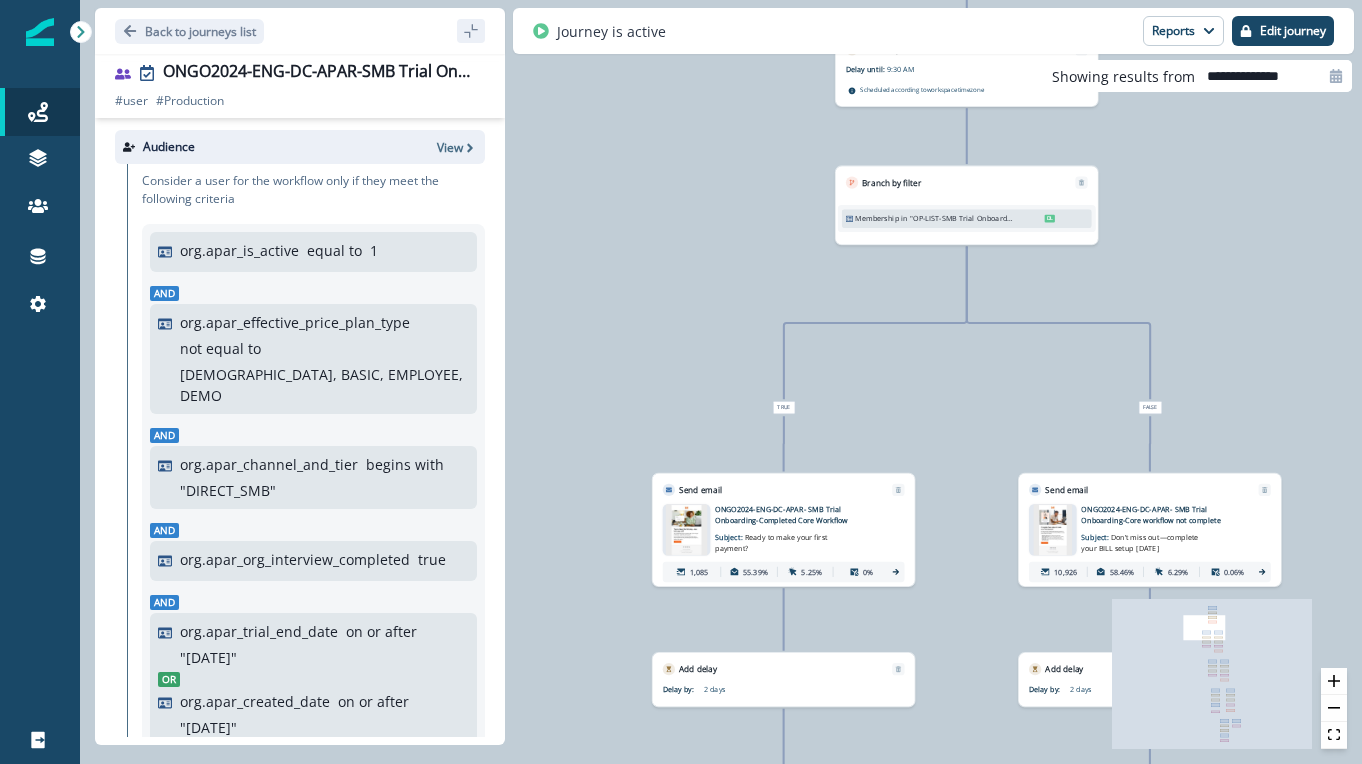 drag, startPoint x: 1001, startPoint y: 650, endPoint x: 986, endPoint y: 334, distance: 316.3558 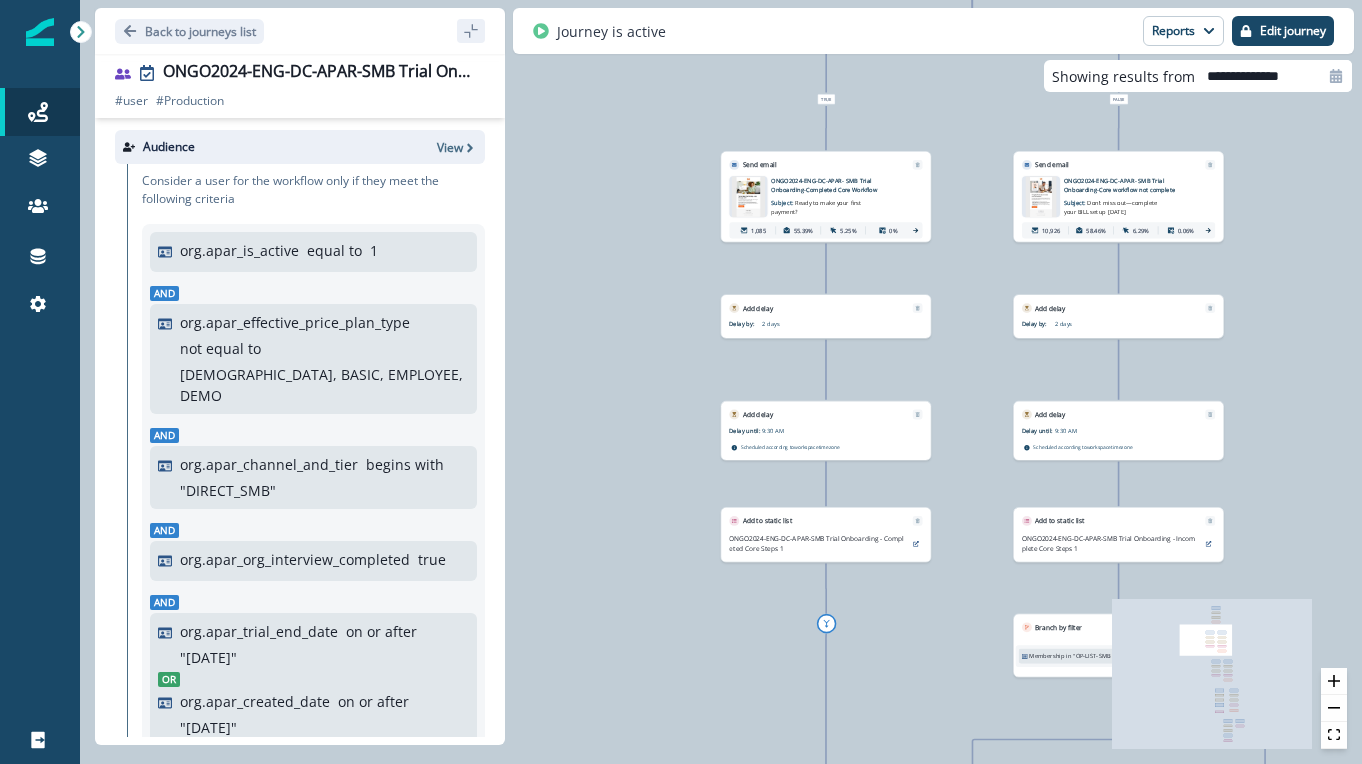 drag, startPoint x: 969, startPoint y: 381, endPoint x: 952, endPoint y: 113, distance: 268.53864 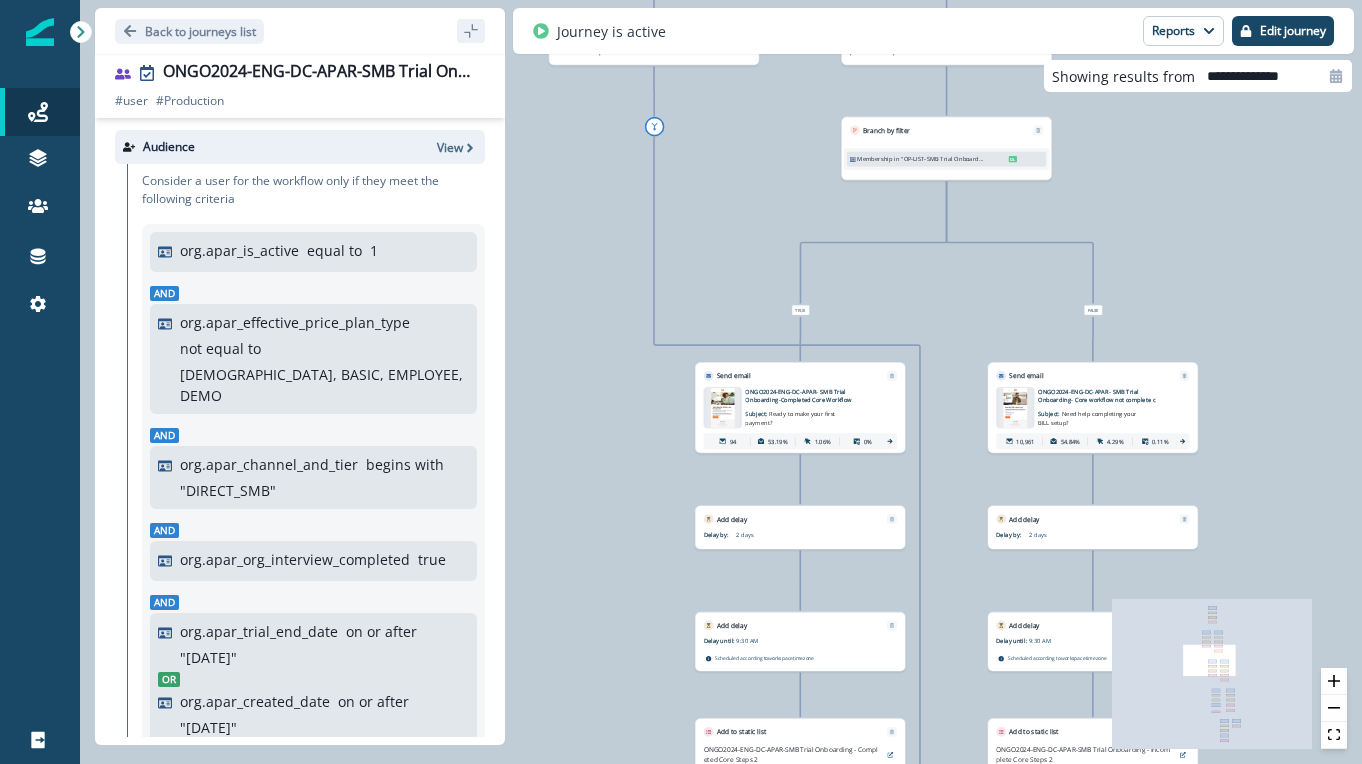 drag, startPoint x: 924, startPoint y: 494, endPoint x: 784, endPoint y: 119, distance: 400.28116 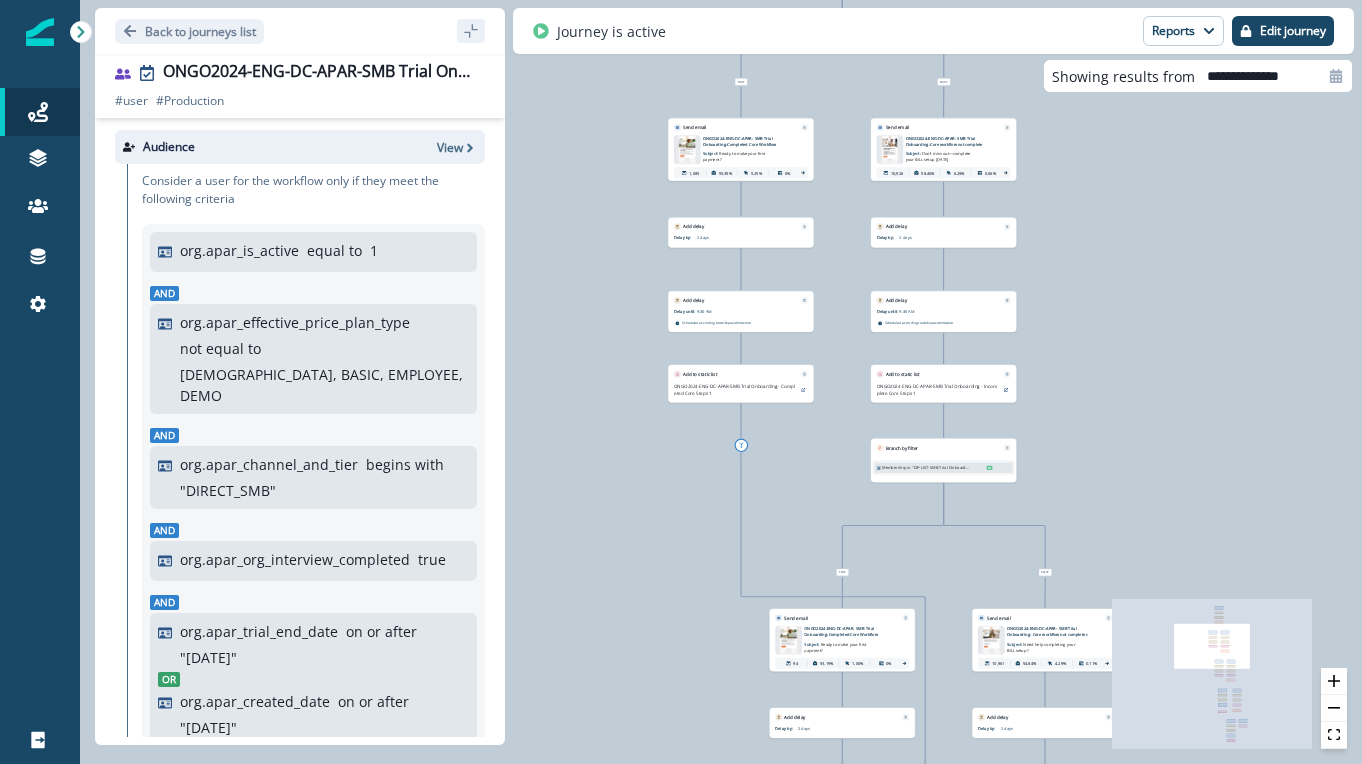 drag, startPoint x: 784, startPoint y: 119, endPoint x: 831, endPoint y: 440, distance: 324.42258 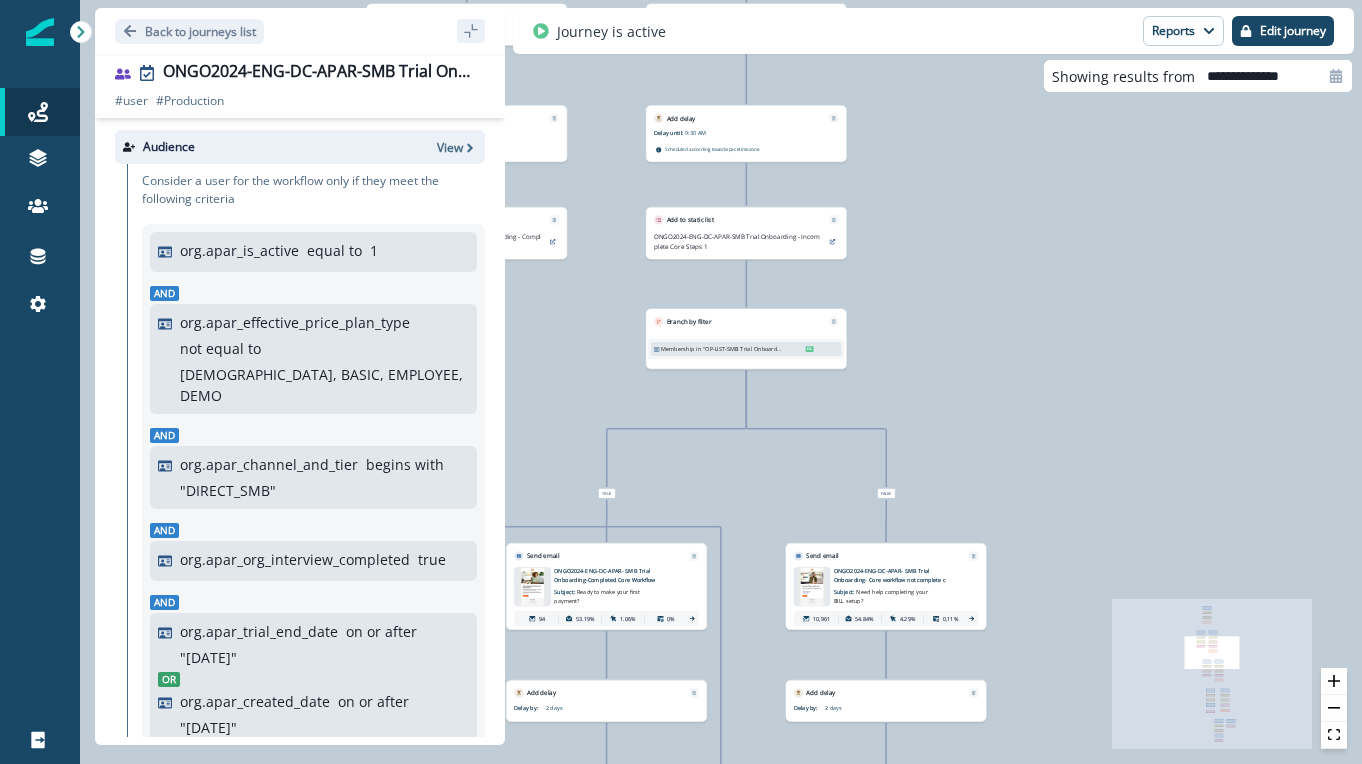 drag, startPoint x: 1203, startPoint y: 209, endPoint x: 926, endPoint y: -8, distance: 351.8778 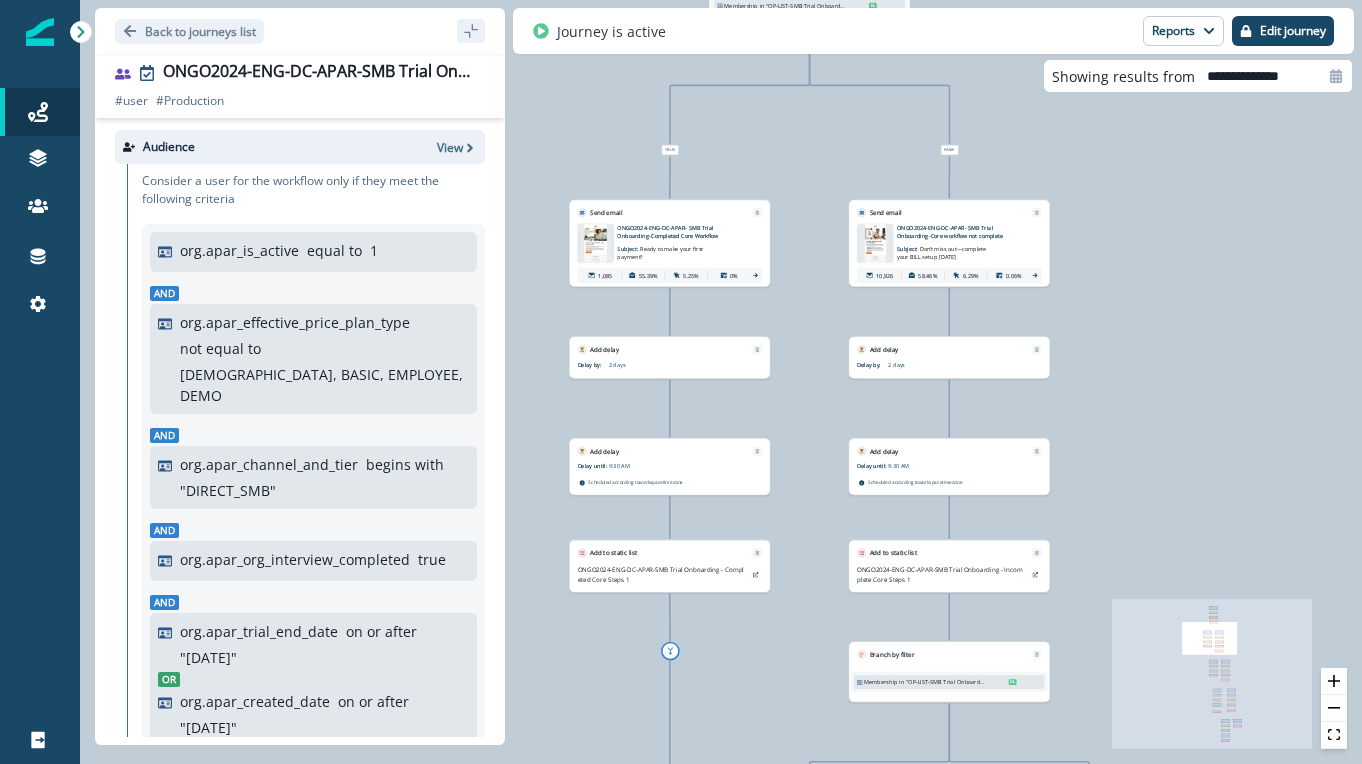 drag, startPoint x: 940, startPoint y: 459, endPoint x: 1144, endPoint y: 796, distance: 393.93527 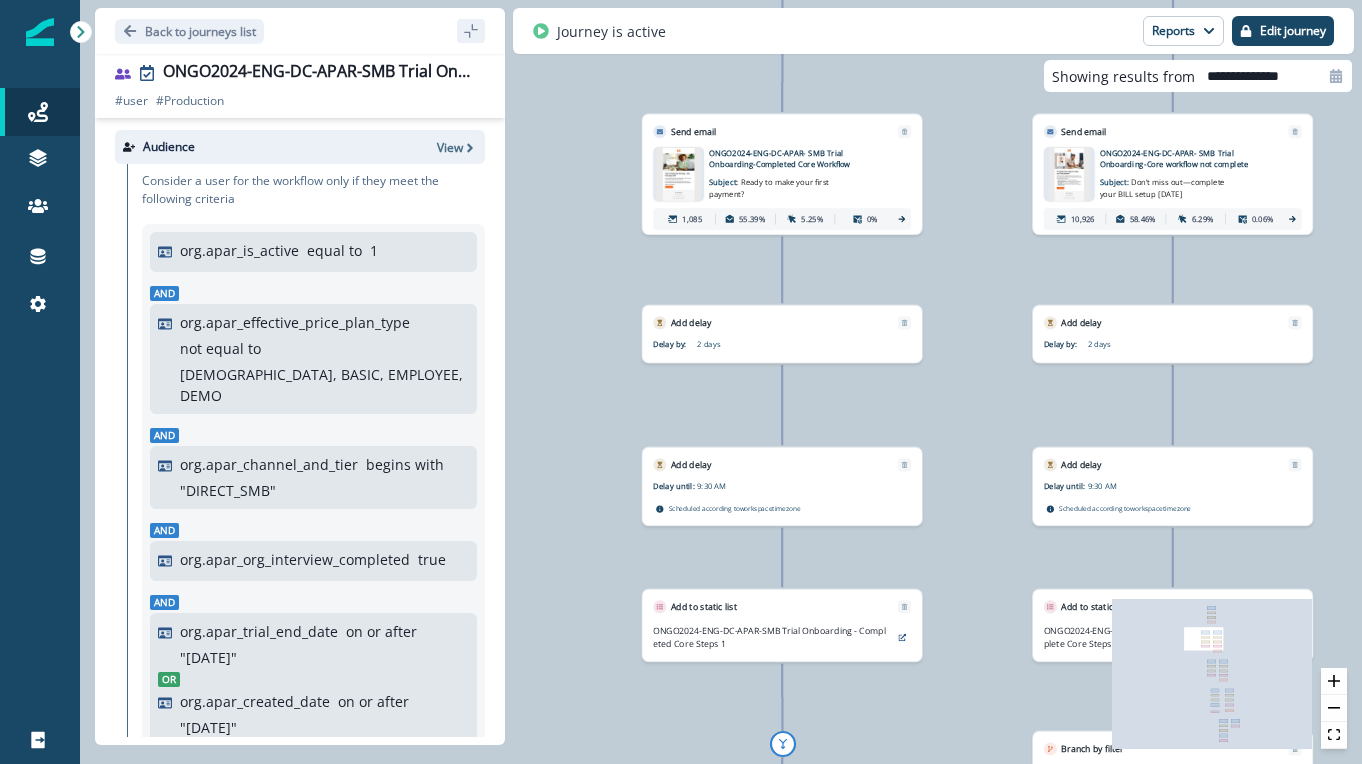 drag, startPoint x: 1164, startPoint y: 228, endPoint x: 1109, endPoint y: 267, distance: 67.424034 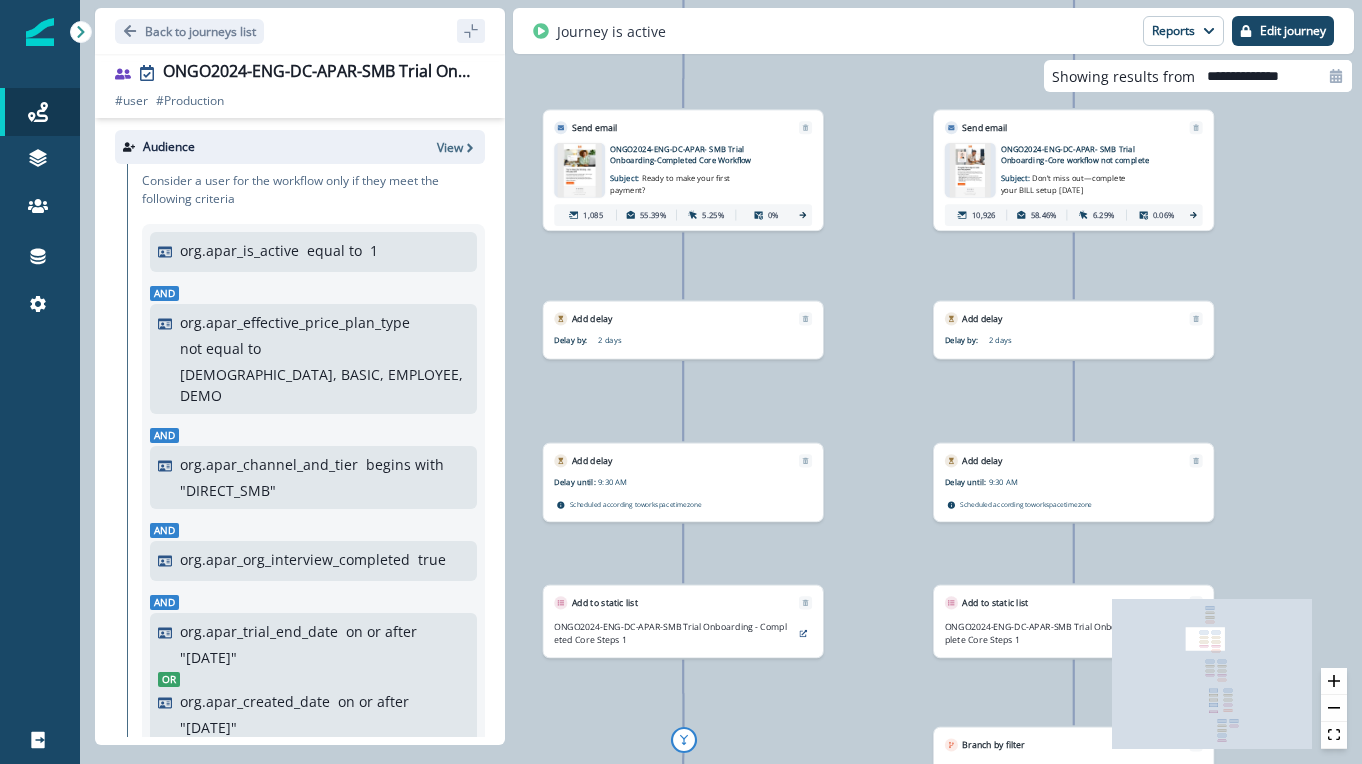 drag, startPoint x: 1111, startPoint y: 268, endPoint x: 1012, endPoint y: 264, distance: 99.08077 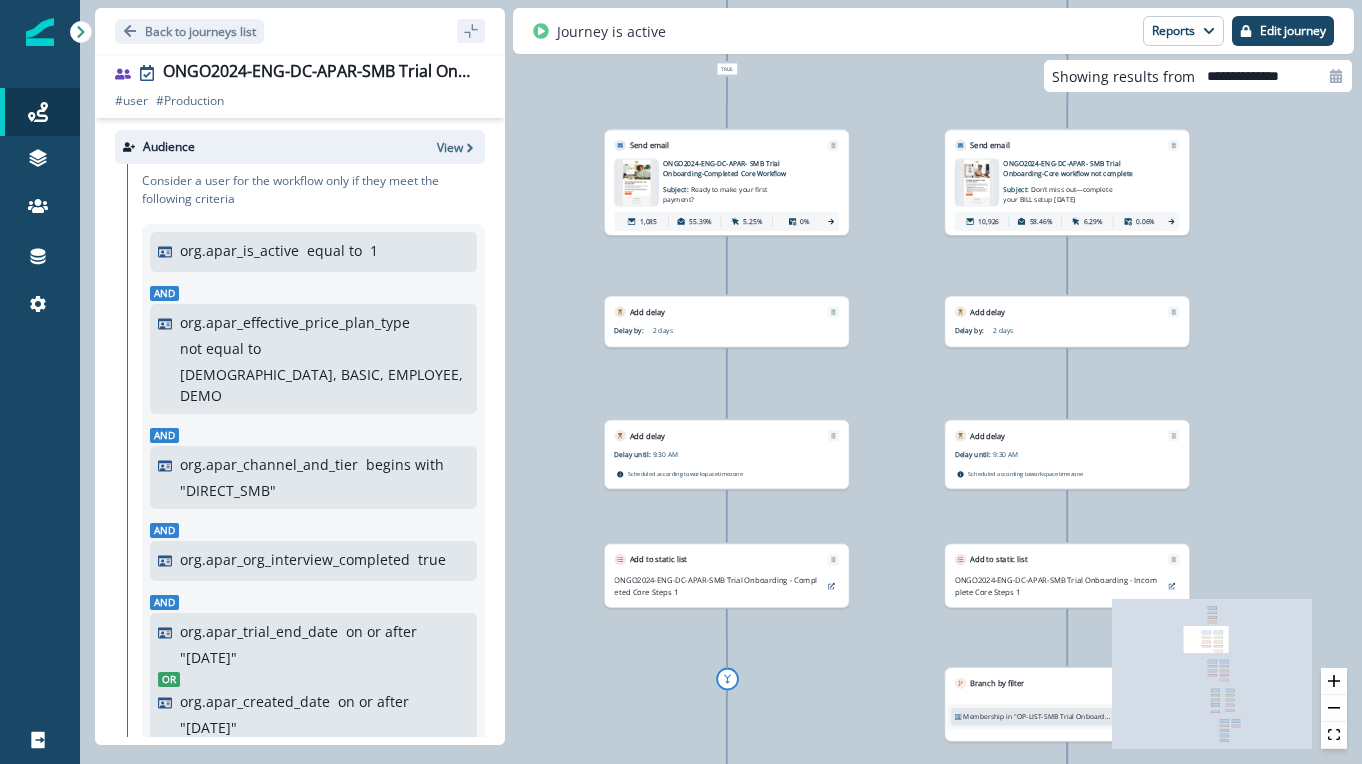 click on "ONGO2024-ENG-DC-APAR- SMB Trial Onboarding-Core workflow not complete Subject:   Don’t miss out—complete your BILL setup [DATE] 10,926 58.46% 6.29% 0.06%" at bounding box center (1067, 195) 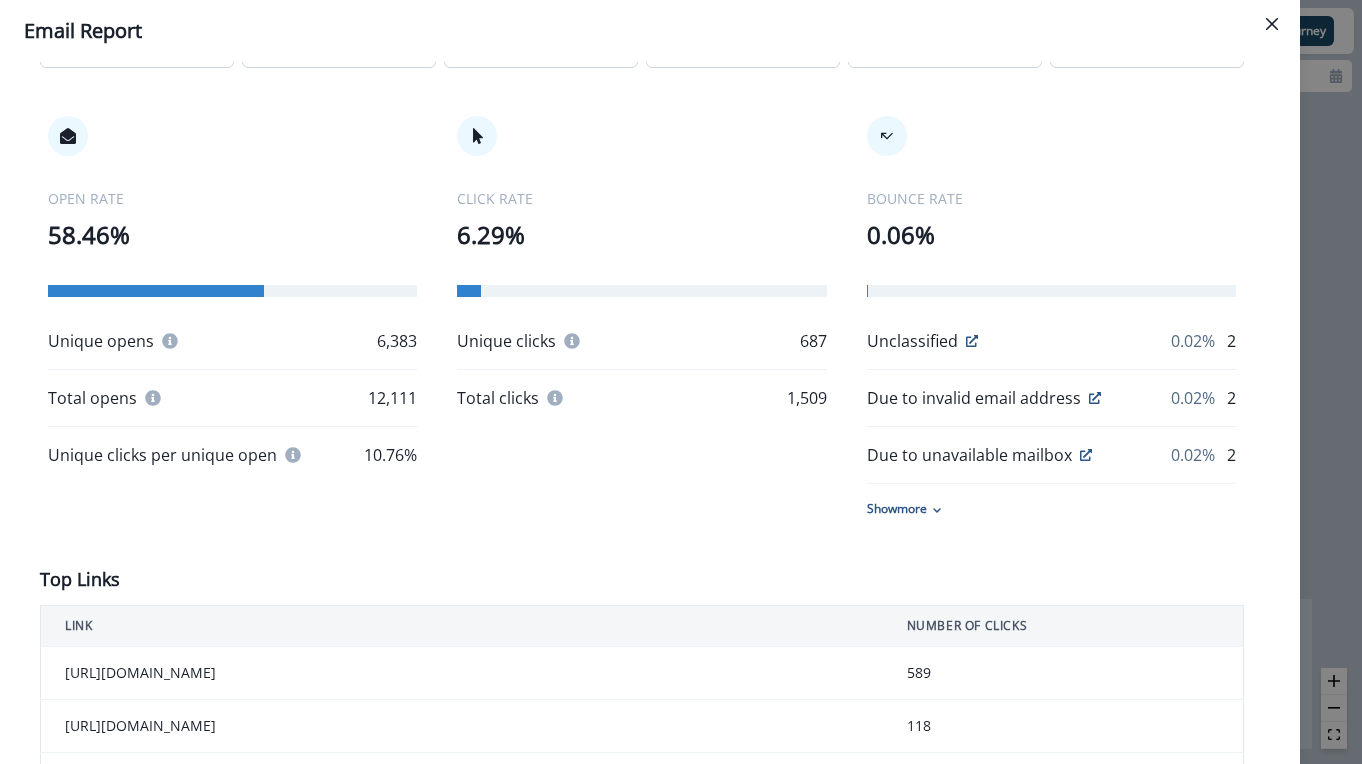 scroll, scrollTop: 336, scrollLeft: 0, axis: vertical 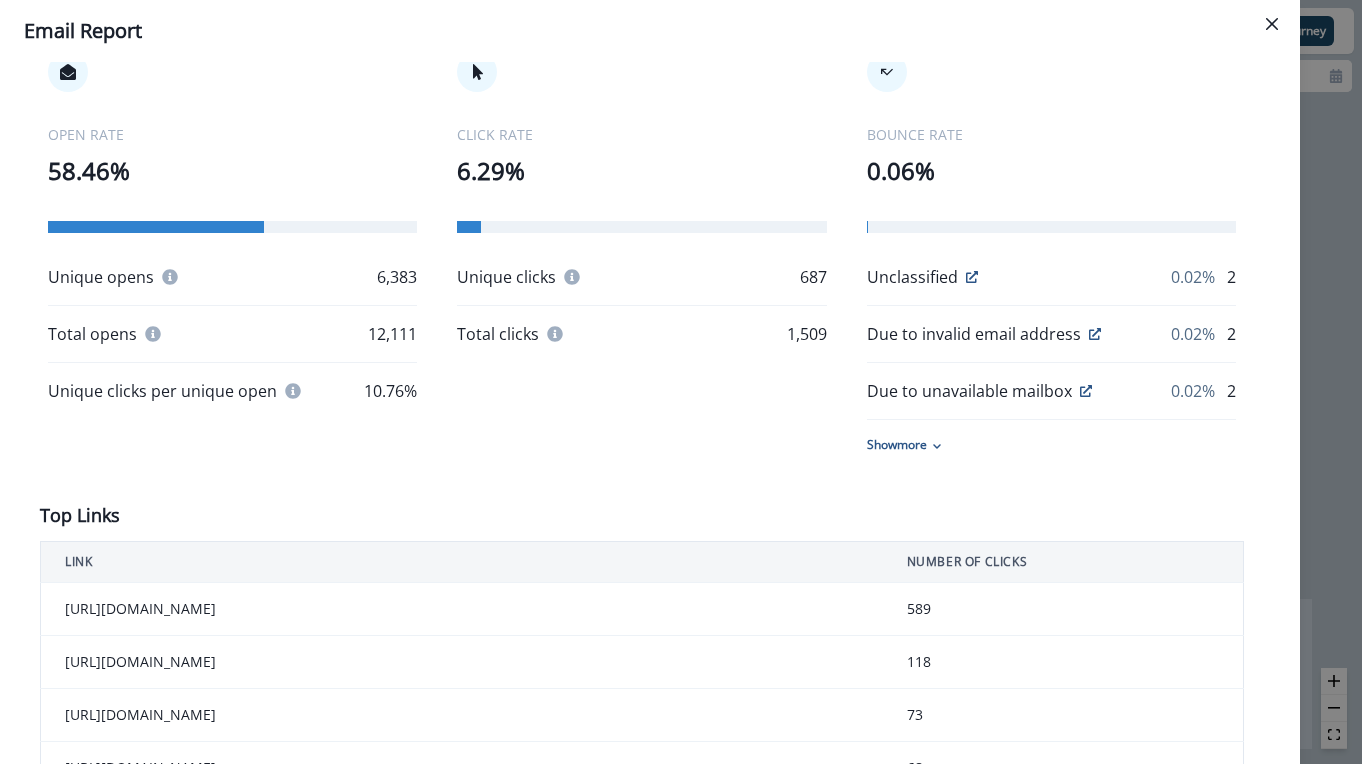 click on "**********" at bounding box center [681, 382] 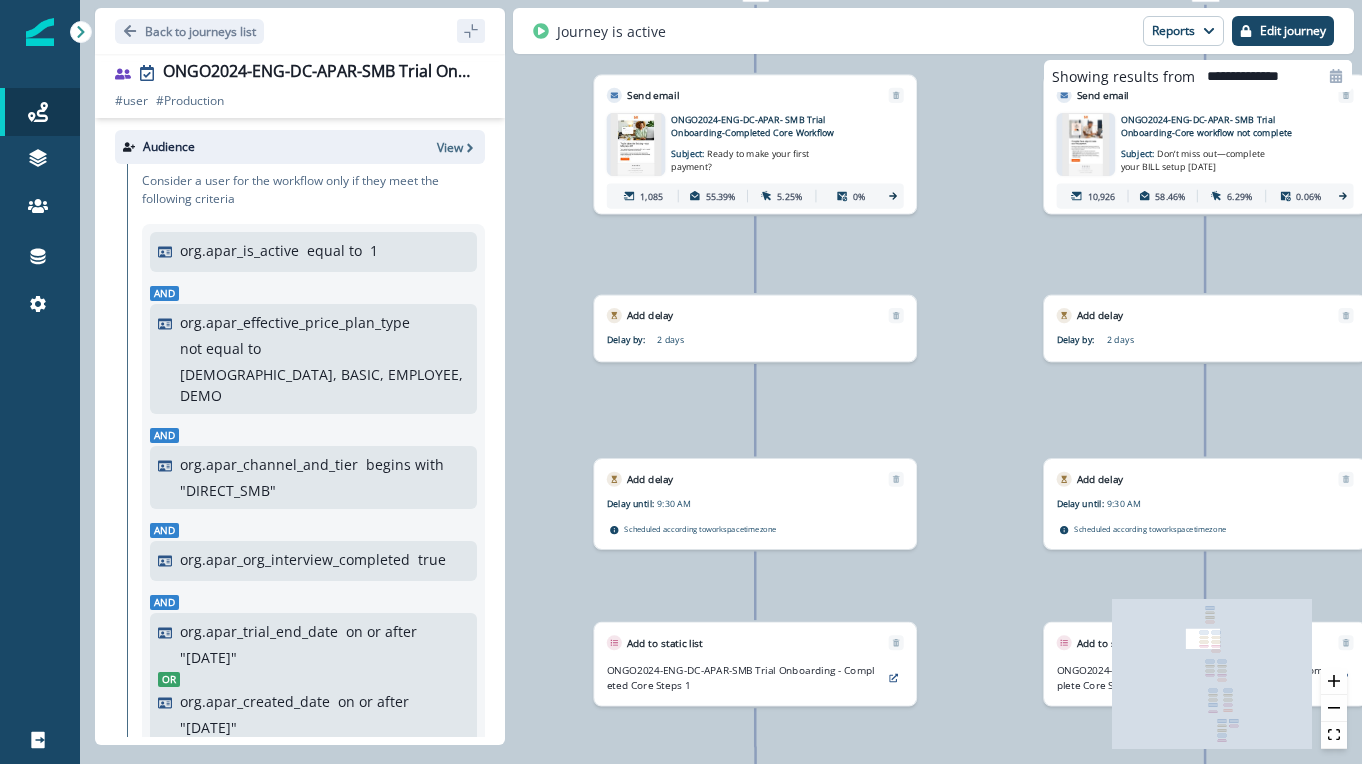 drag, startPoint x: 855, startPoint y: 251, endPoint x: 925, endPoint y: 240, distance: 70.85902 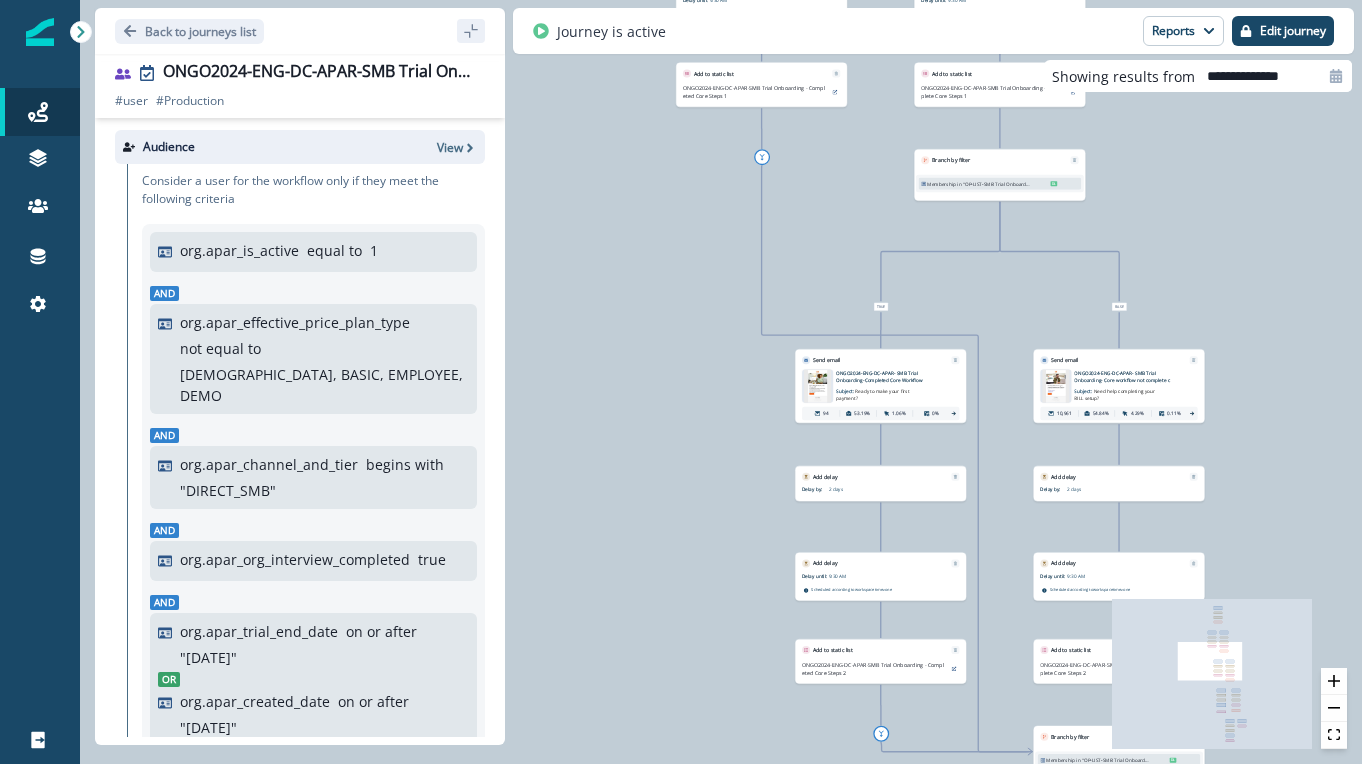 drag, startPoint x: 974, startPoint y: 369, endPoint x: 903, endPoint y: -12, distance: 387.55902 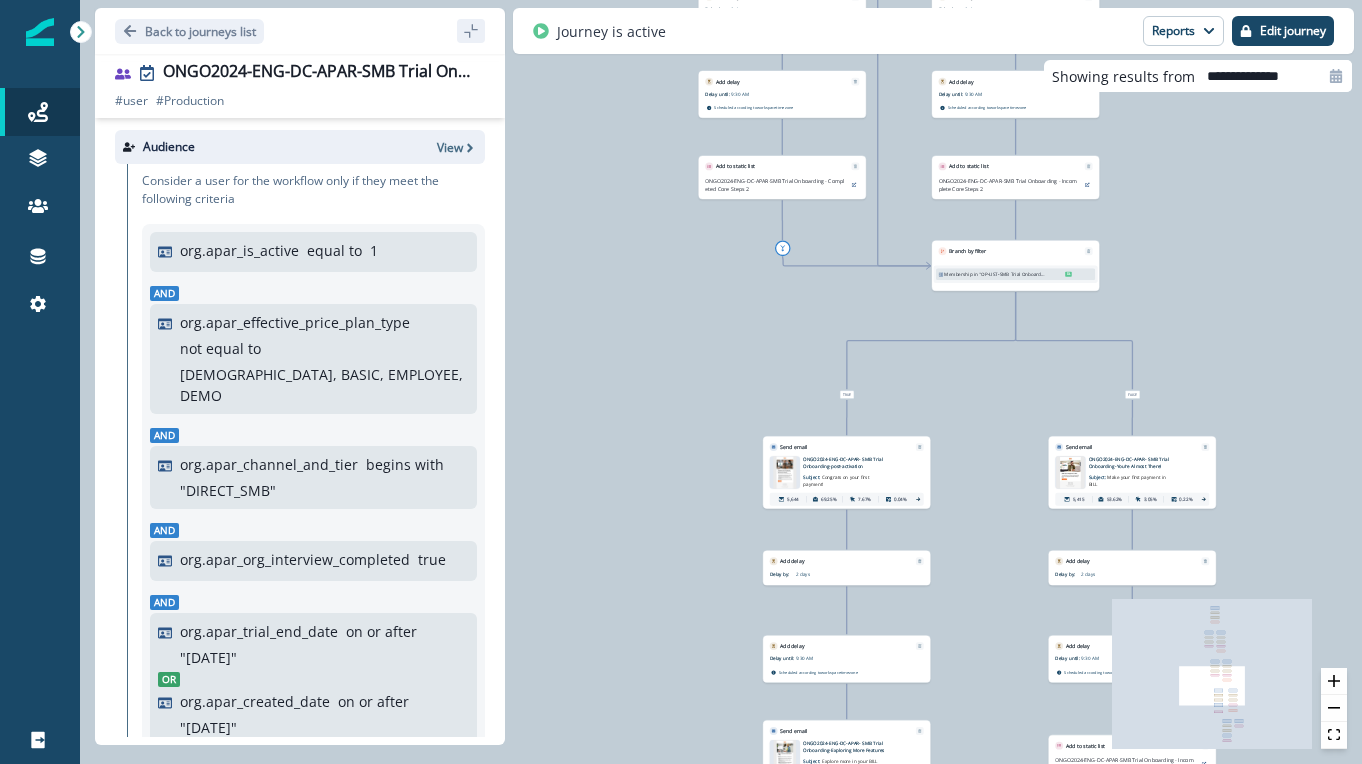 drag, startPoint x: 1001, startPoint y: 469, endPoint x: 924, endPoint y: 19, distance: 456.54025 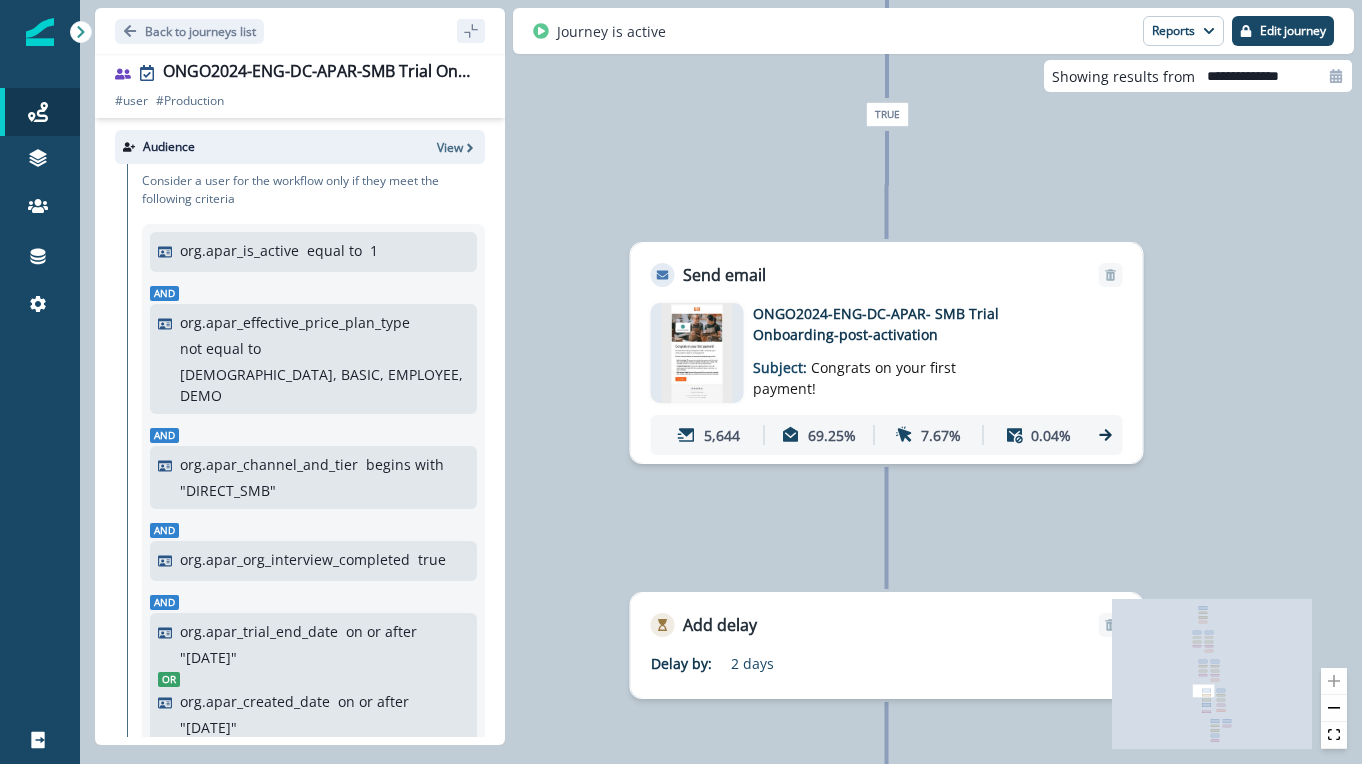 drag, startPoint x: 754, startPoint y: 274, endPoint x: 797, endPoint y: 169, distance: 113.46365 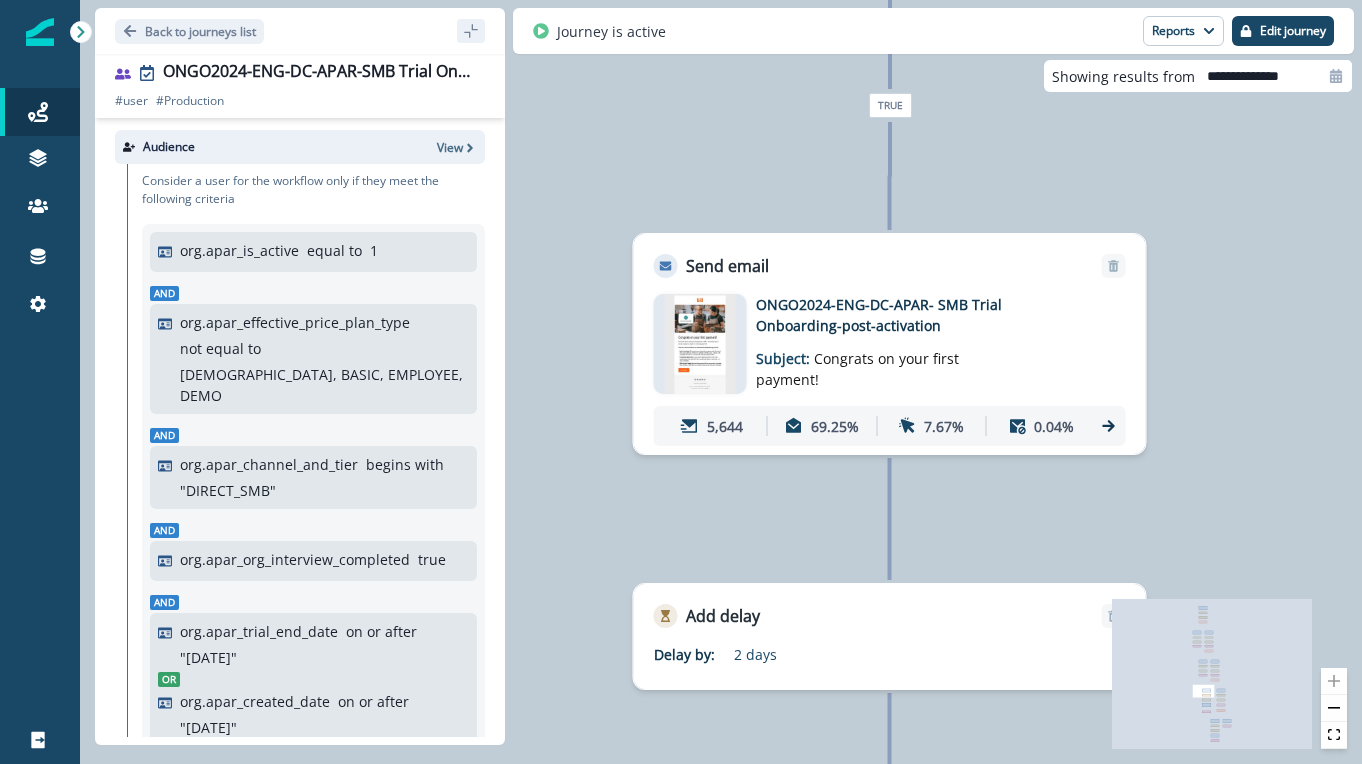 click at bounding box center [700, 344] 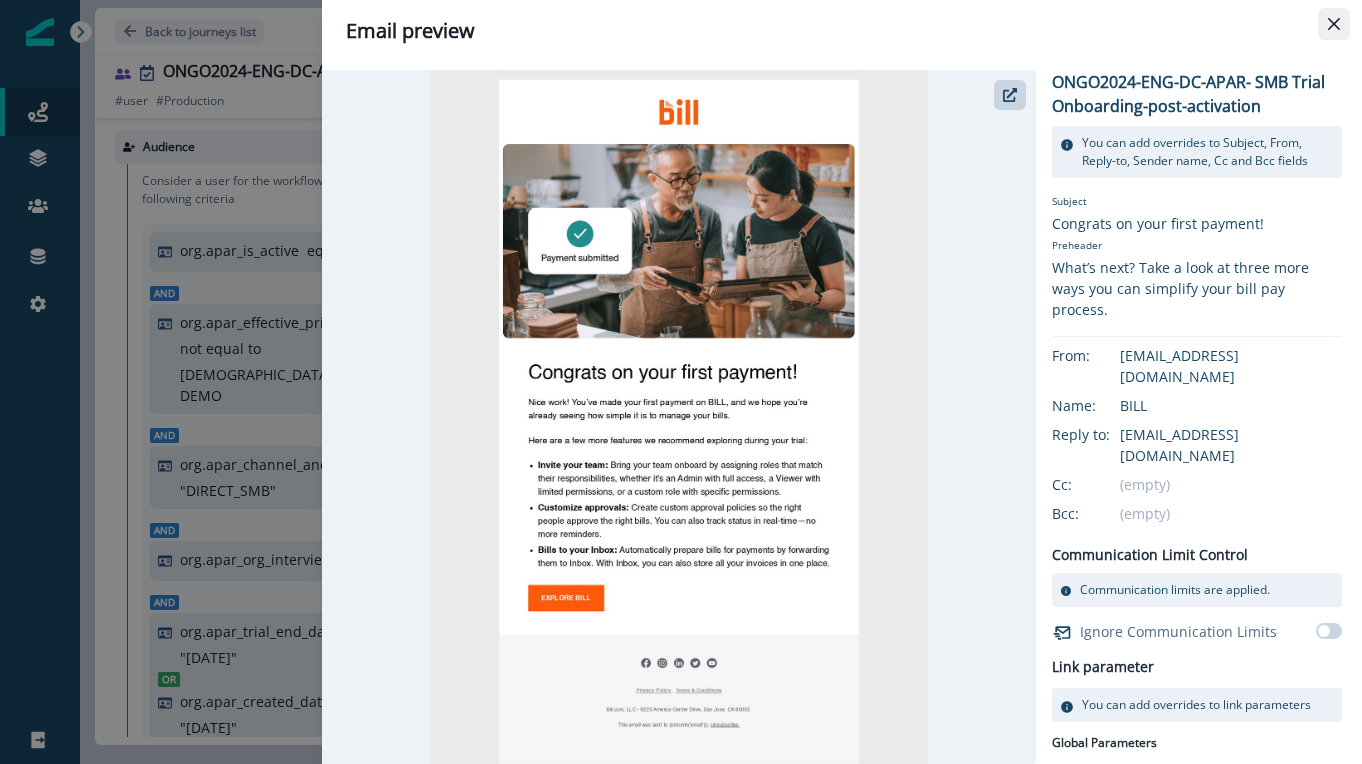click at bounding box center (1334, 24) 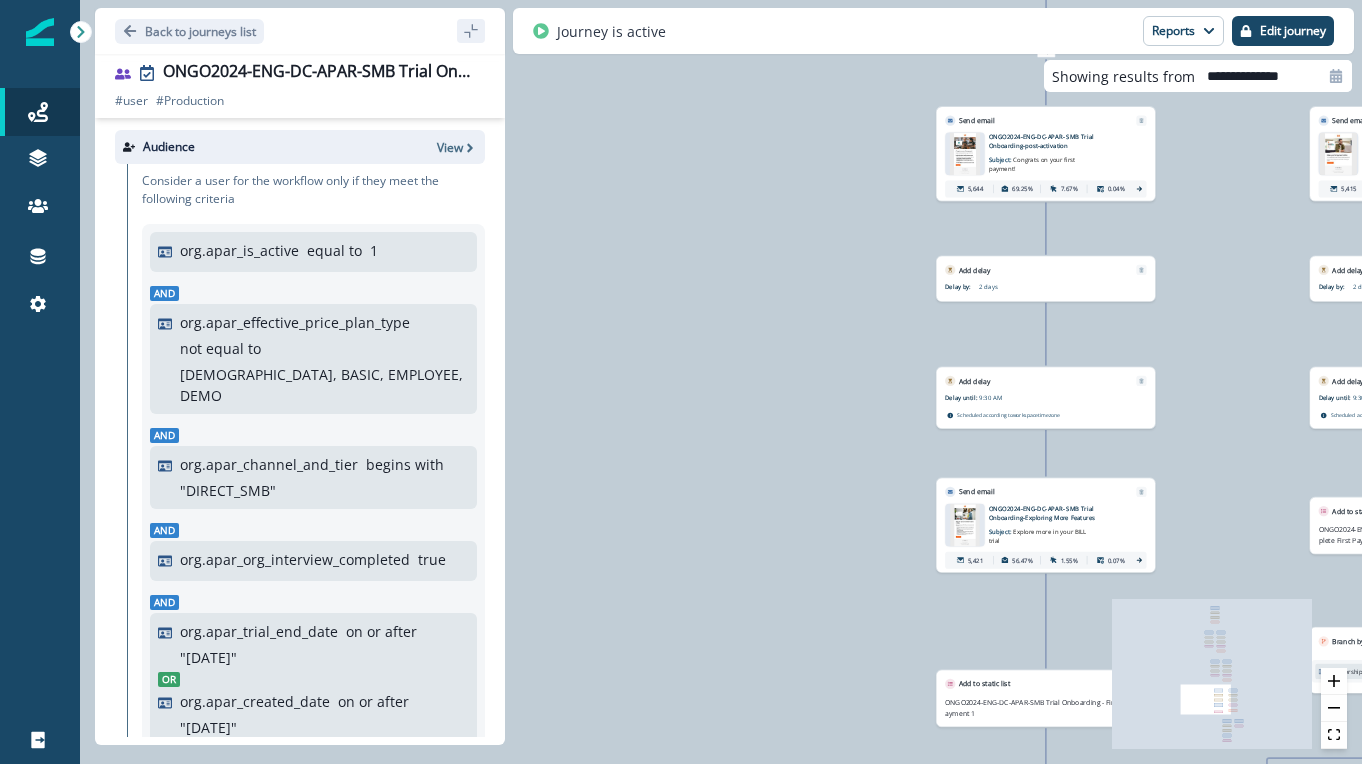 drag, startPoint x: 1257, startPoint y: 386, endPoint x: 1178, endPoint y: 160, distance: 239.40968 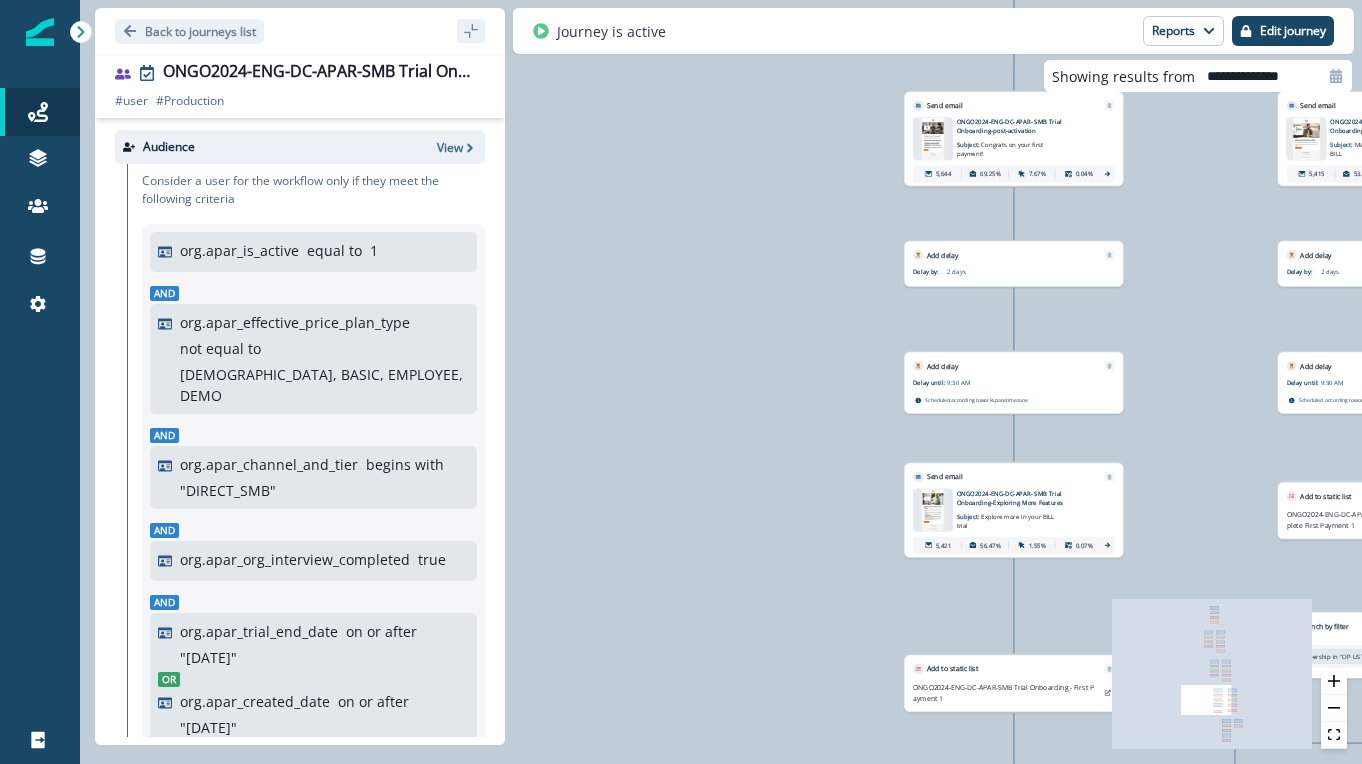click on "Subject:   Explore more in your BILL trial" at bounding box center [1010, 518] 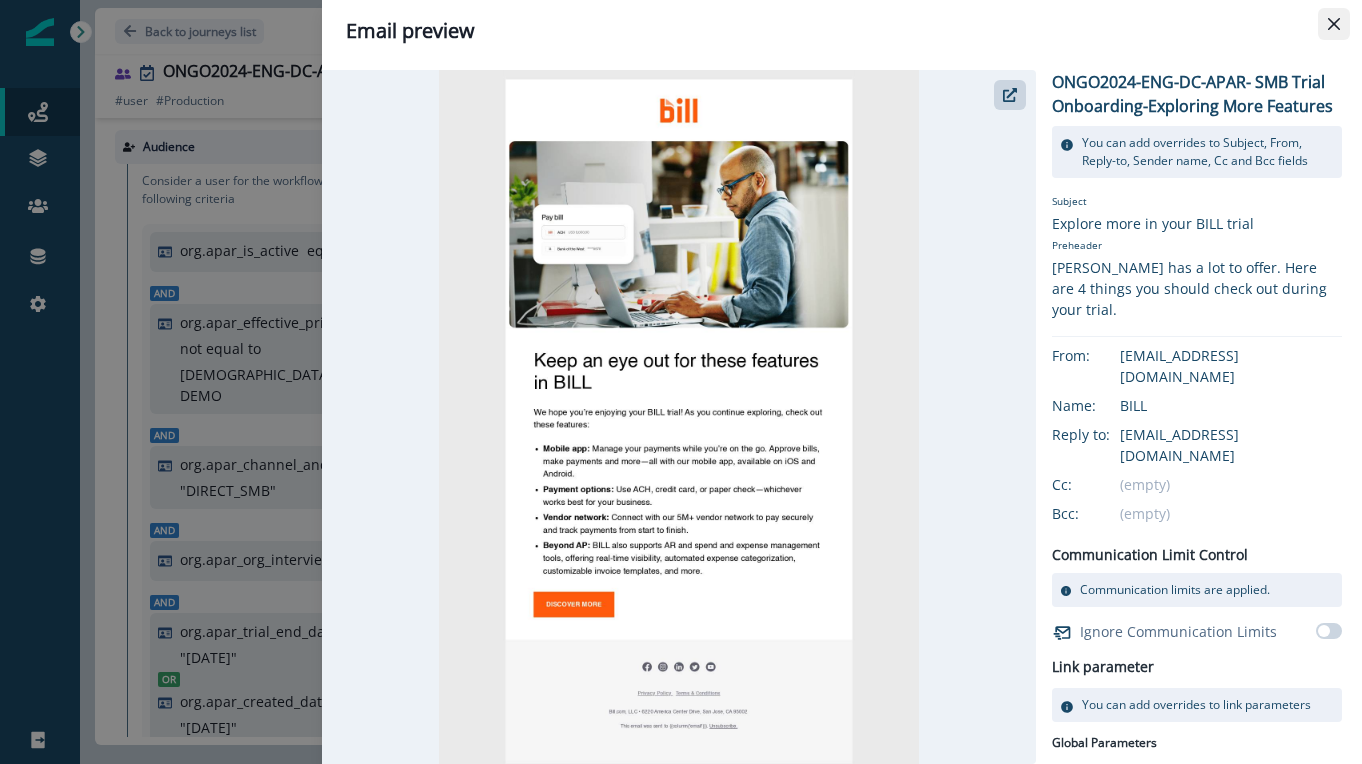 click at bounding box center (1334, 24) 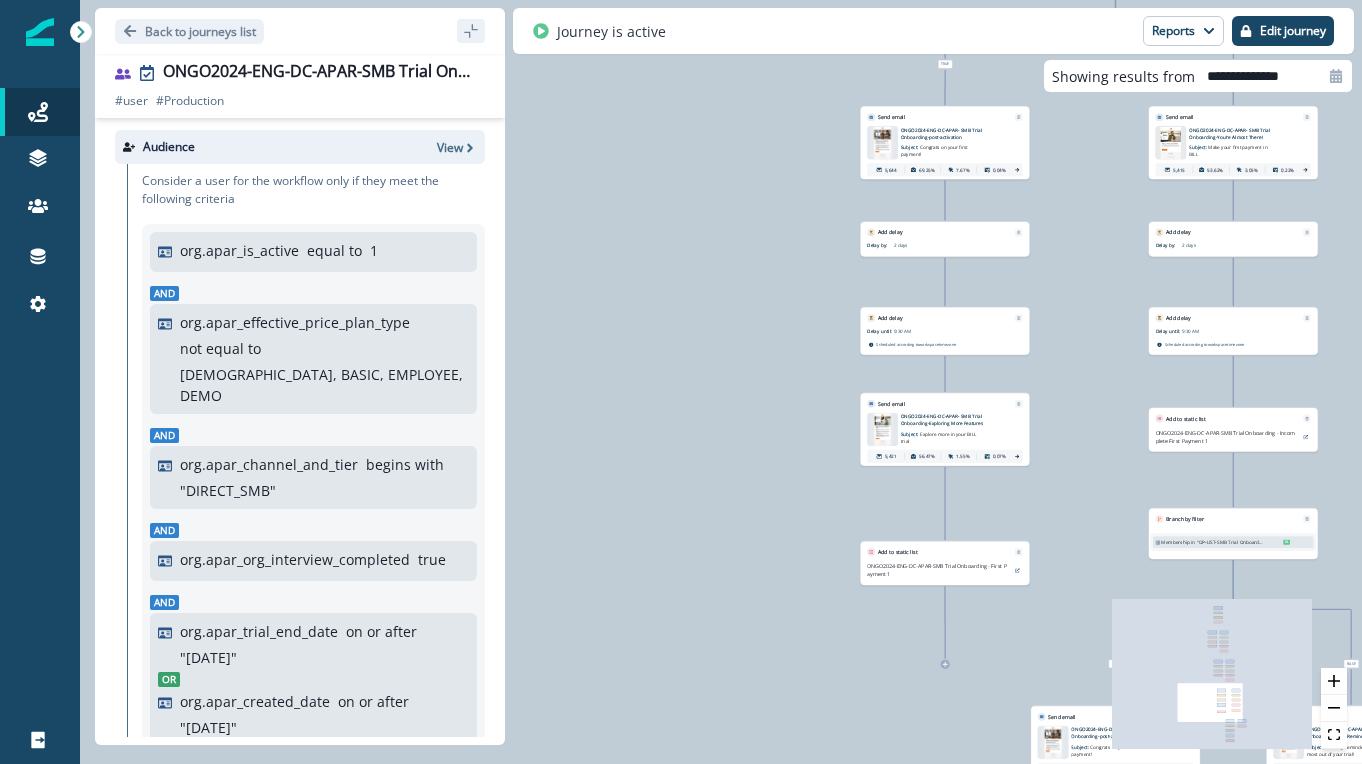 drag, startPoint x: 1255, startPoint y: 146, endPoint x: 1130, endPoint y: 149, distance: 125.035995 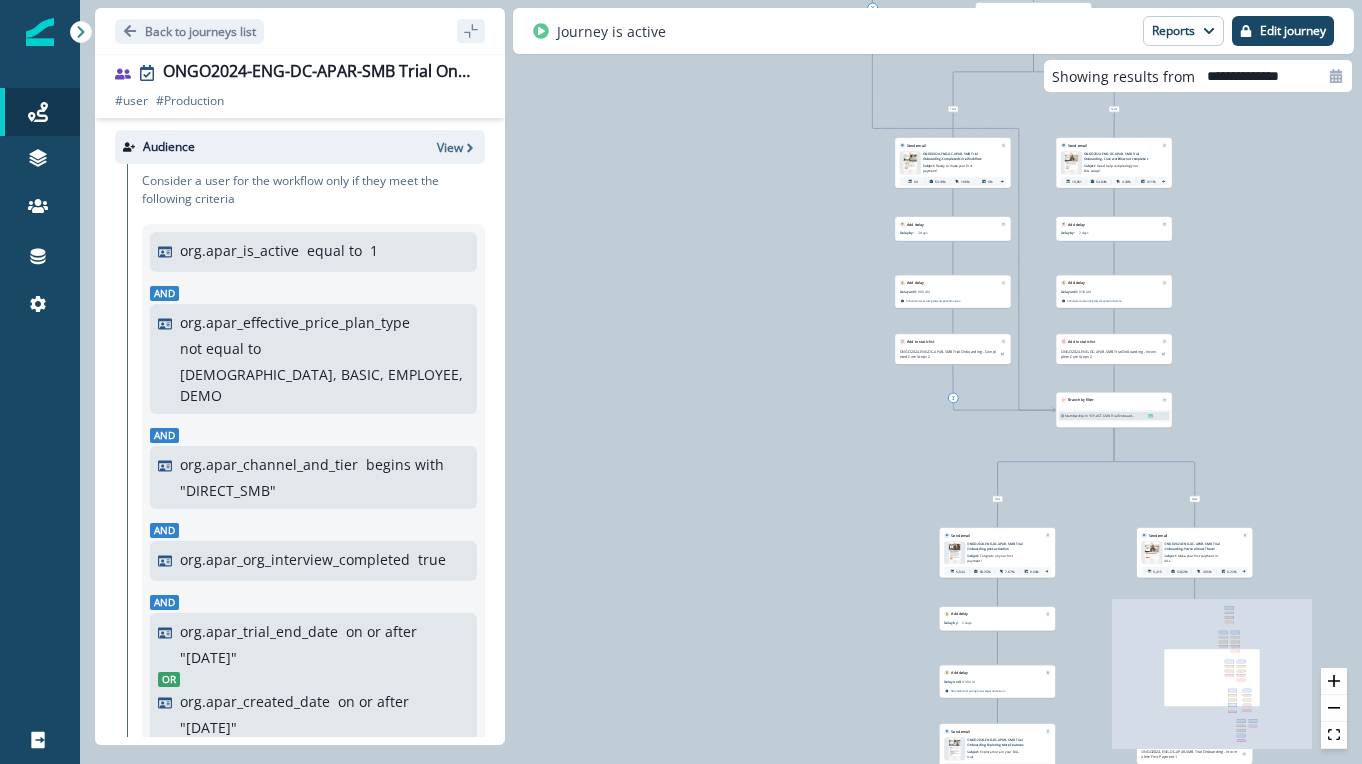 drag, startPoint x: 1129, startPoint y: 125, endPoint x: 1124, endPoint y: 530, distance: 405.03085 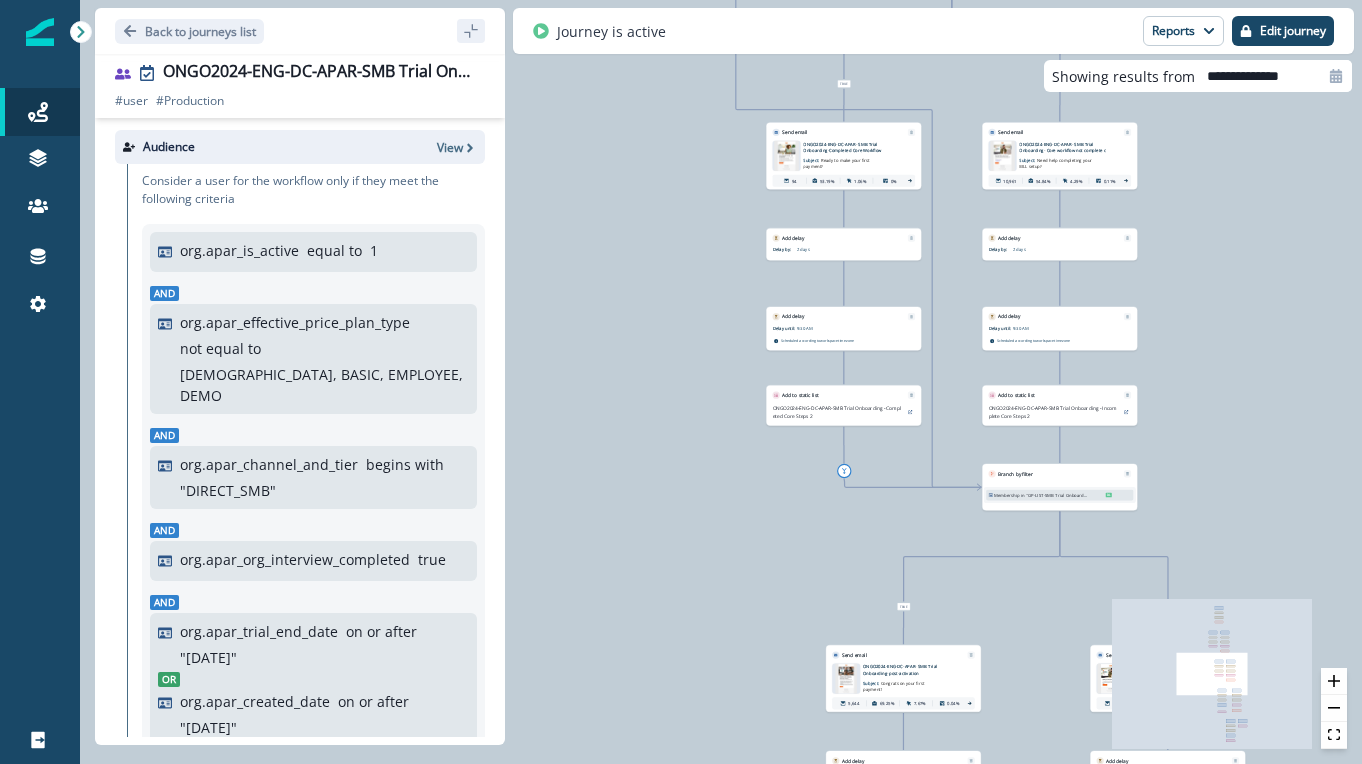drag, startPoint x: 1094, startPoint y: 622, endPoint x: 1037, endPoint y: 643, distance: 60.74537 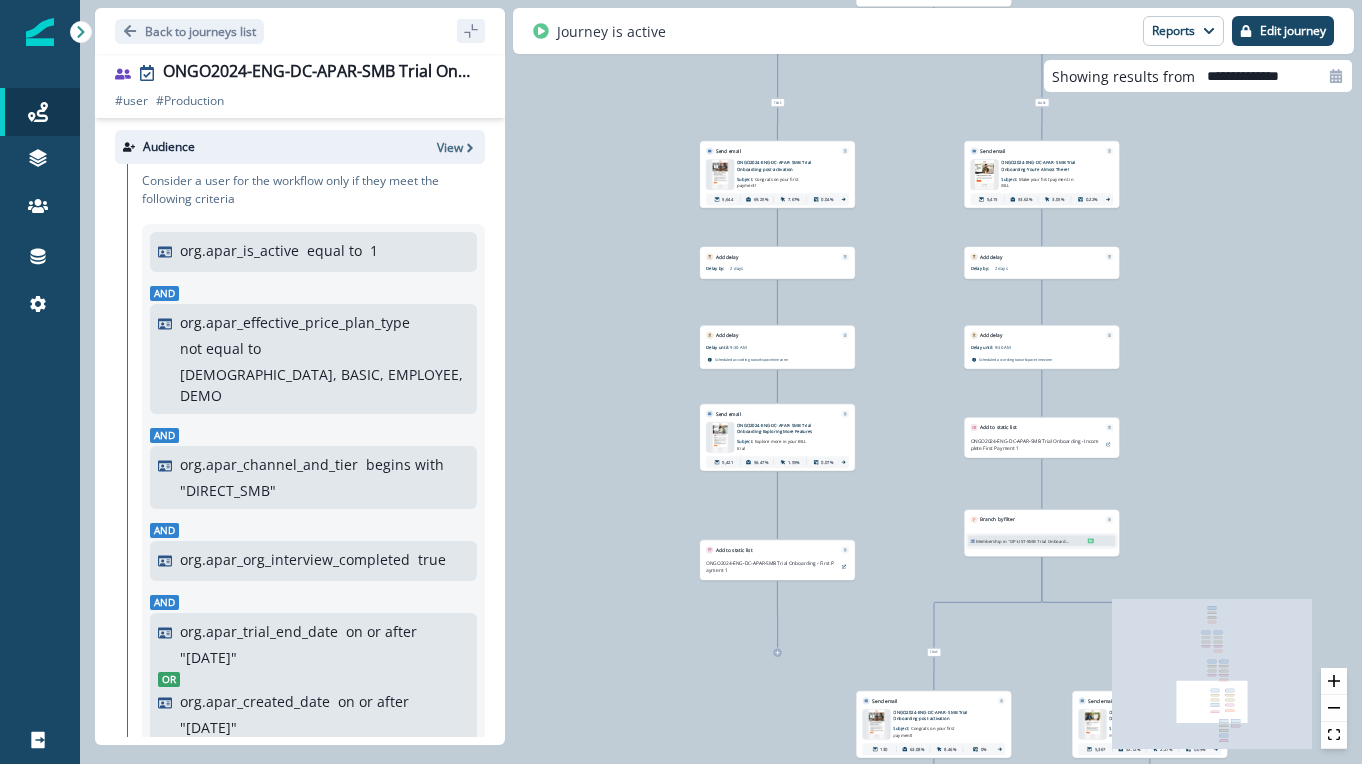 drag, startPoint x: 1175, startPoint y: 405, endPoint x: 1106, endPoint y: 23, distance: 388.18167 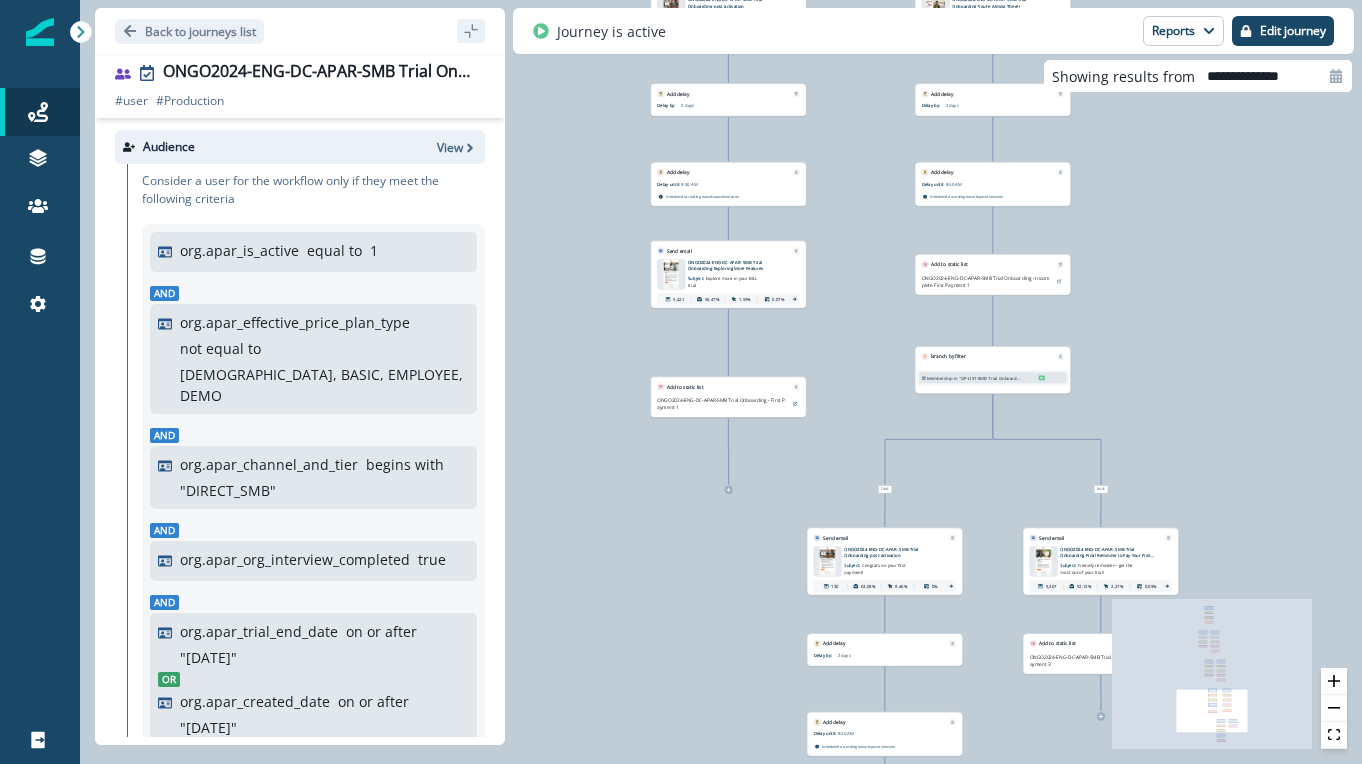 drag, startPoint x: 1092, startPoint y: 132, endPoint x: 1043, endPoint y: -40, distance: 178.8435 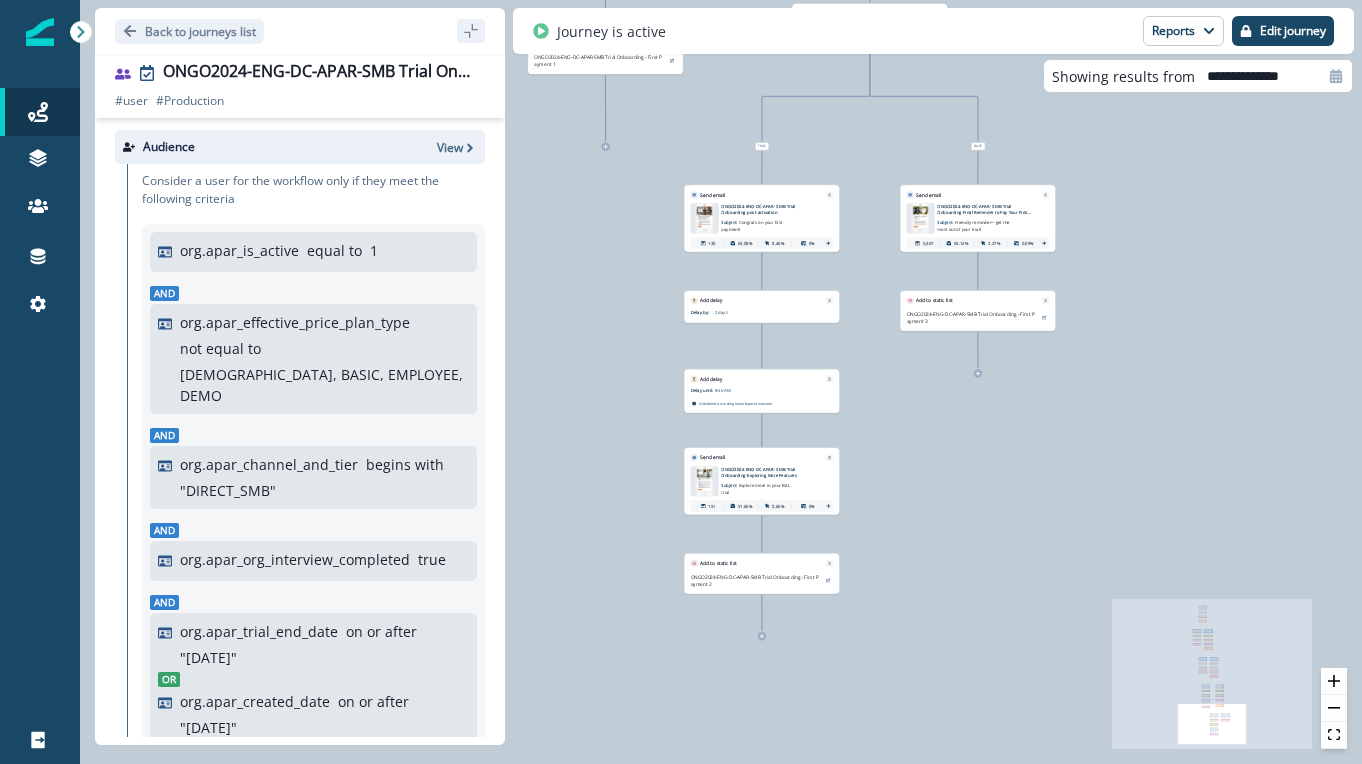 drag, startPoint x: 1157, startPoint y: 351, endPoint x: 1108, endPoint y: 110, distance: 245.93088 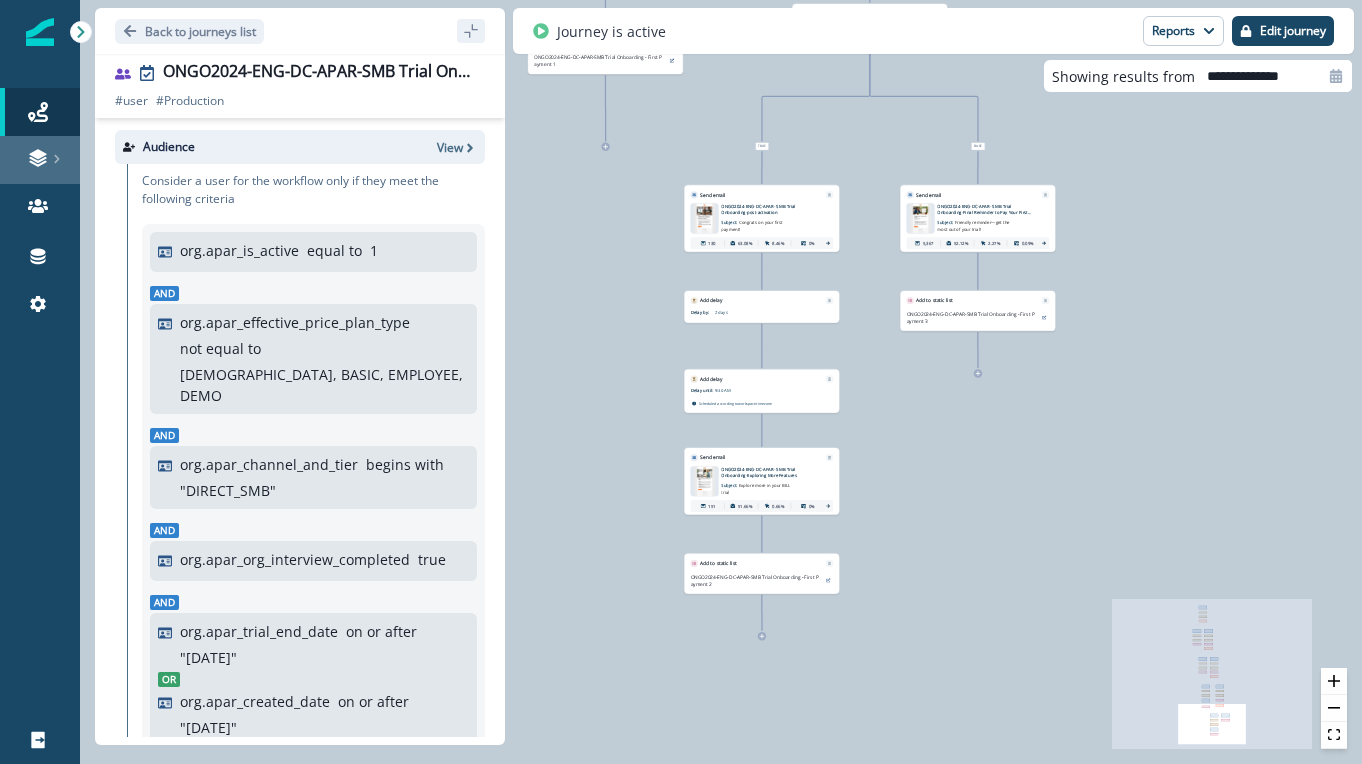 scroll, scrollTop: 222, scrollLeft: 0, axis: vertical 